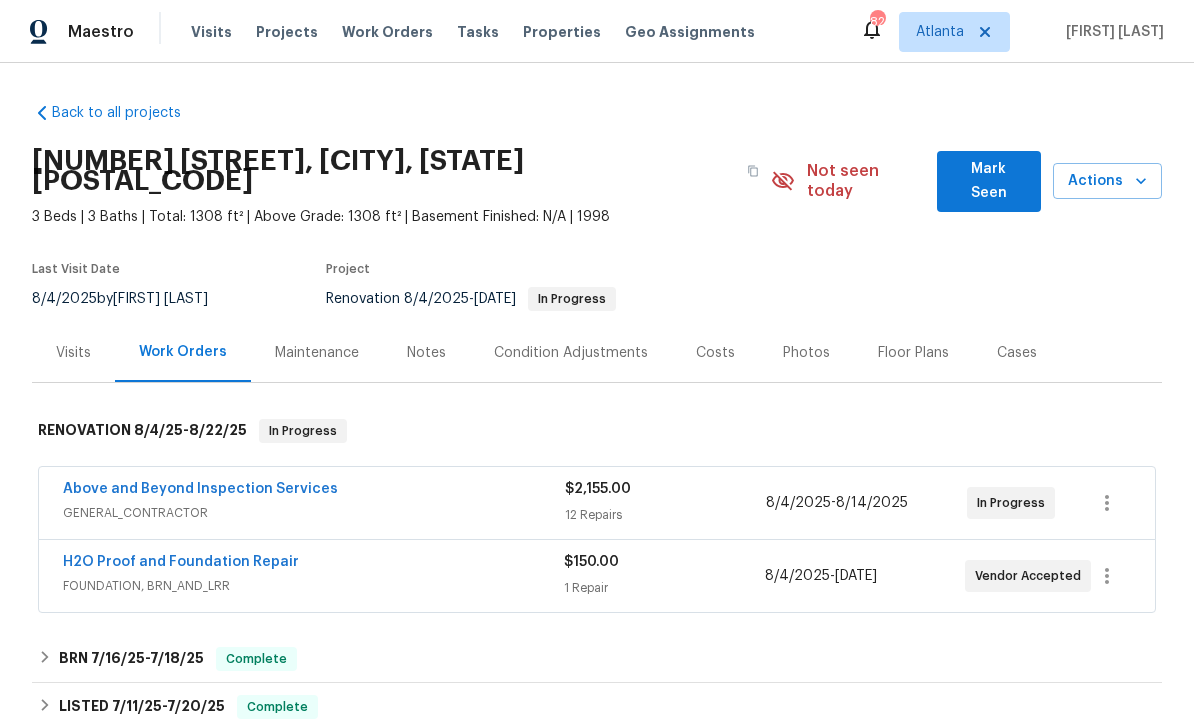 scroll, scrollTop: 2, scrollLeft: 0, axis: vertical 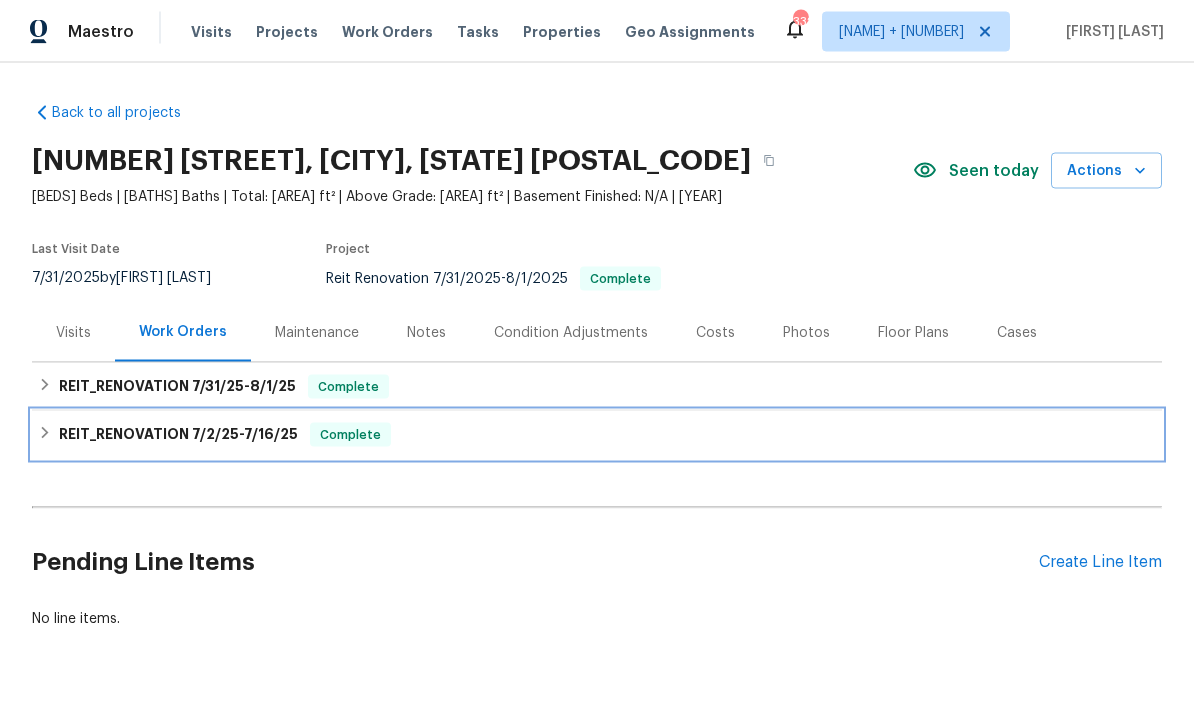 click on "REIT_RENOVATION   7/2/25  -  7/16/25" at bounding box center [178, 435] 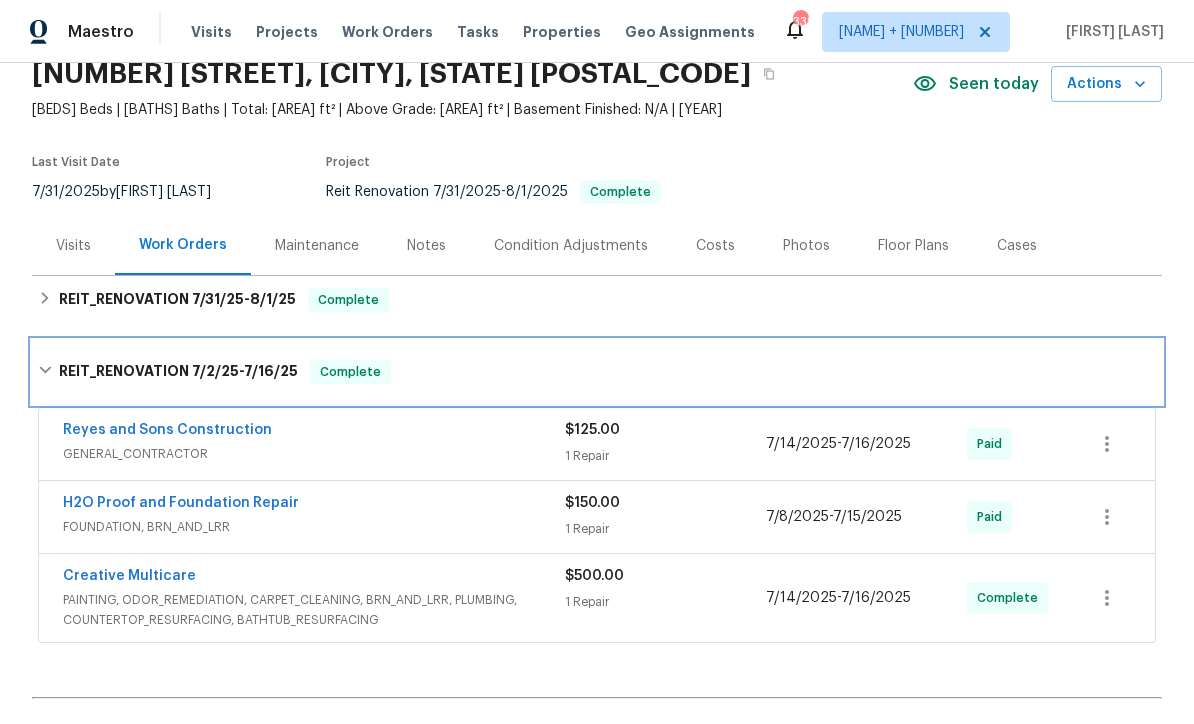 scroll, scrollTop: 86, scrollLeft: 0, axis: vertical 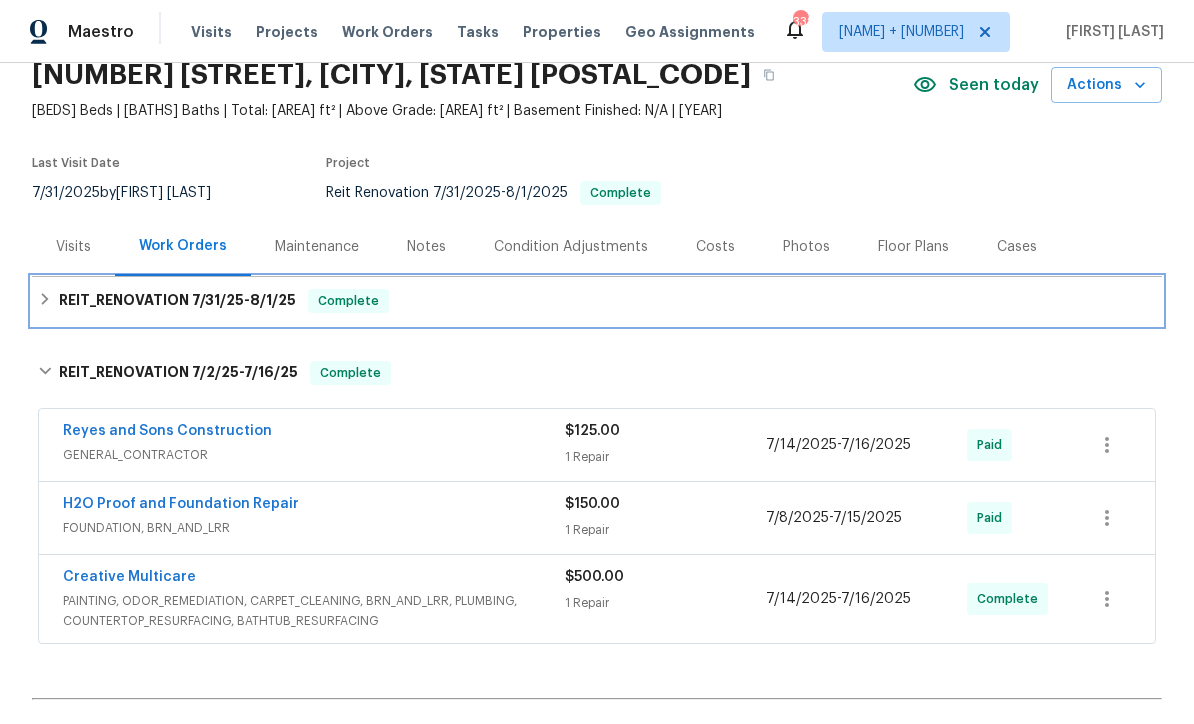 click on "REIT_RENOVATION   7/31/25  -  8/1/25" at bounding box center [177, 301] 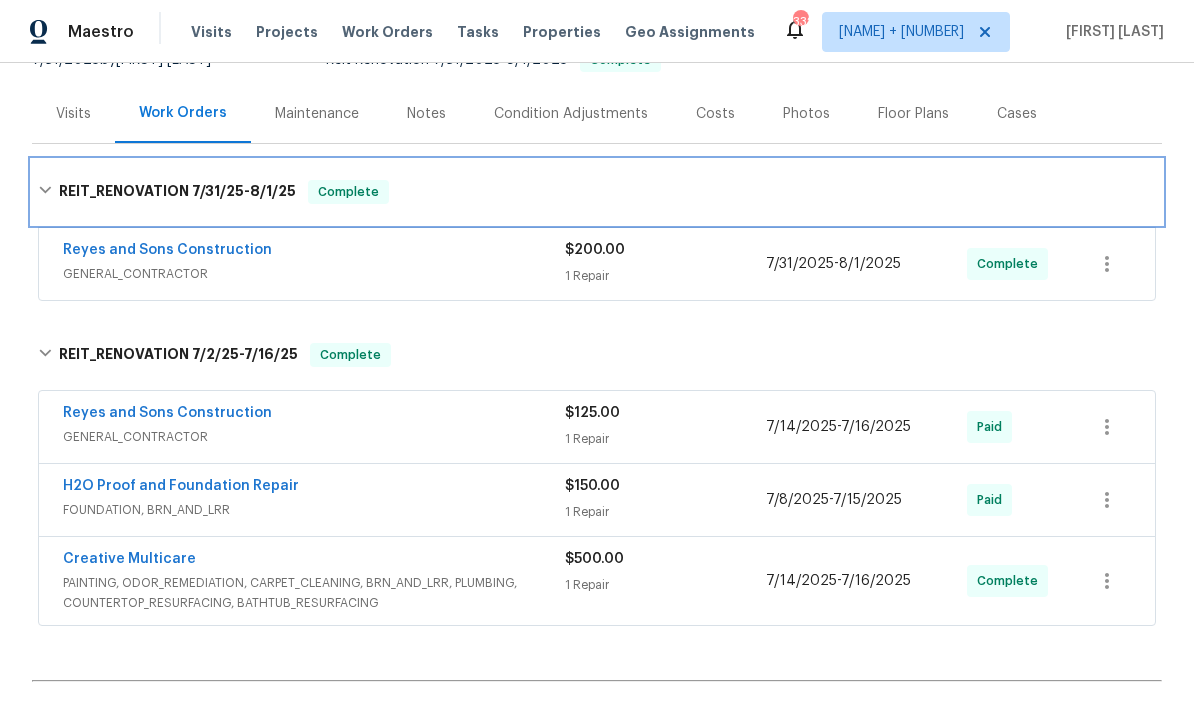 scroll, scrollTop: 221, scrollLeft: 0, axis: vertical 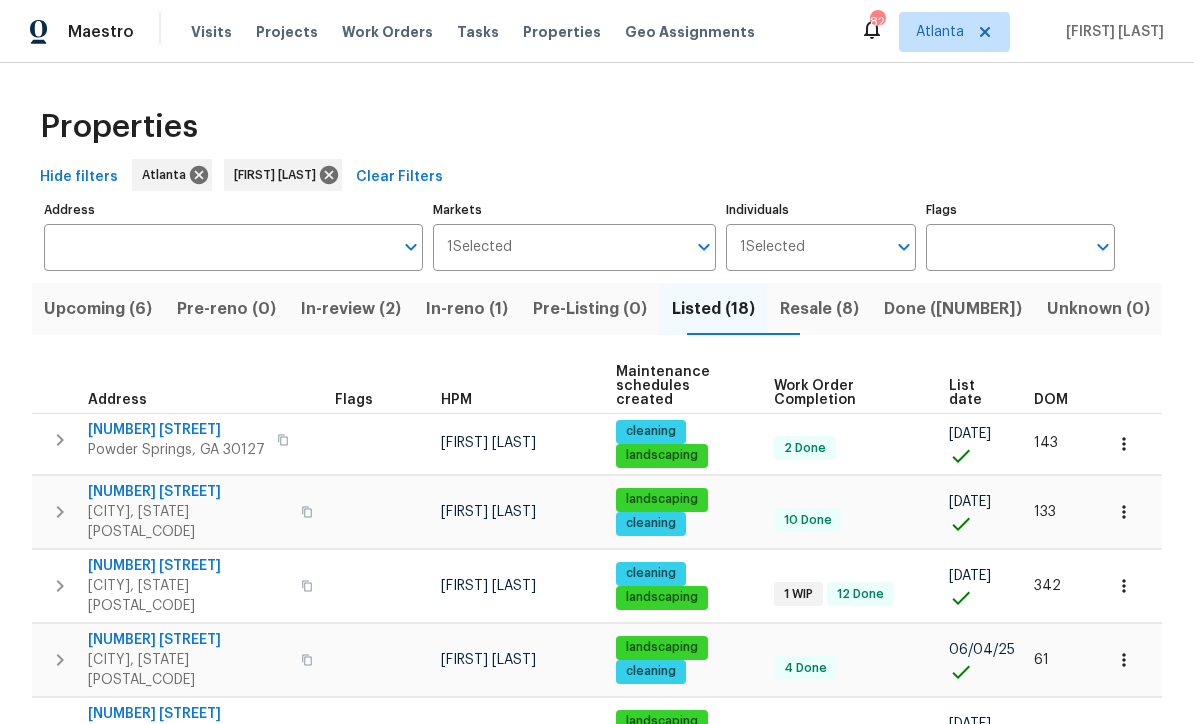 click on "In-reno (1)" at bounding box center (467, 309) 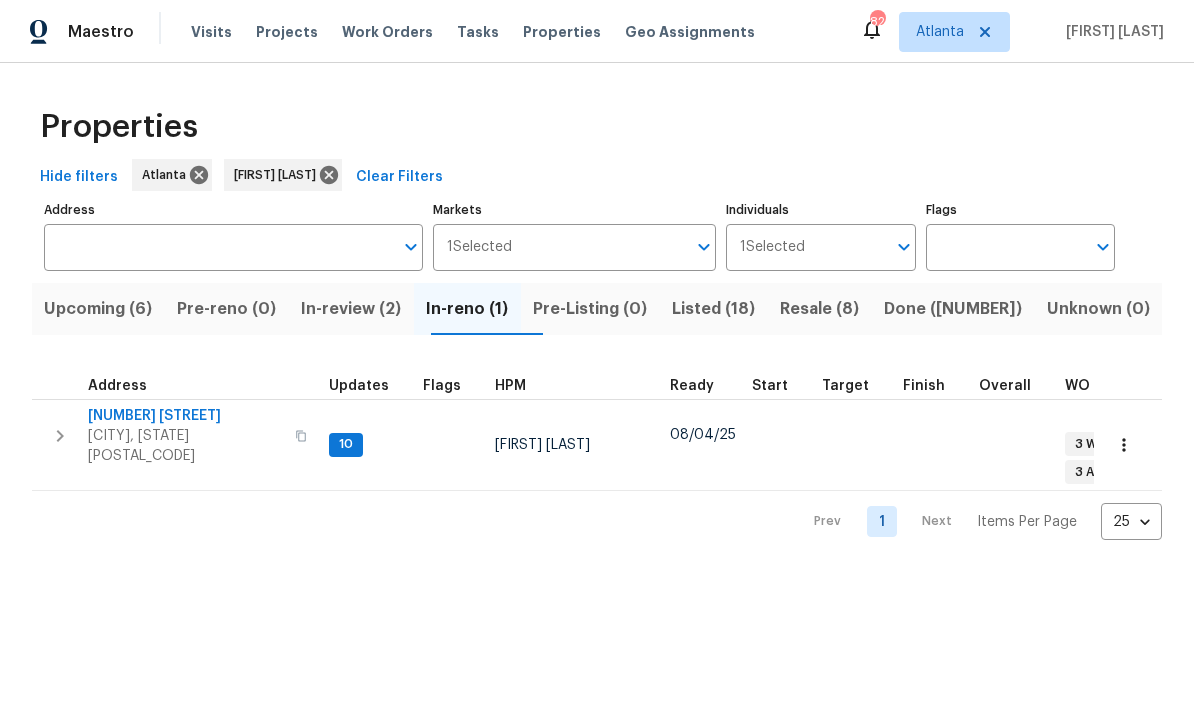 click on "[NUMBER] [STREET]" at bounding box center [185, 416] 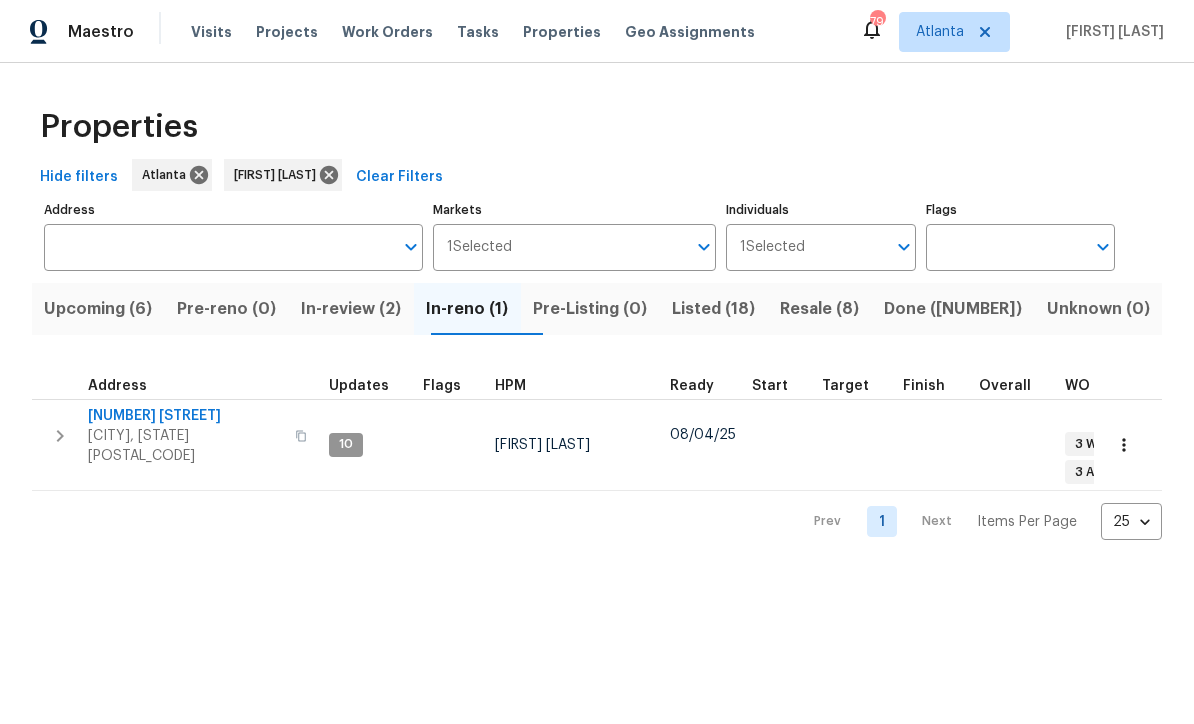 click 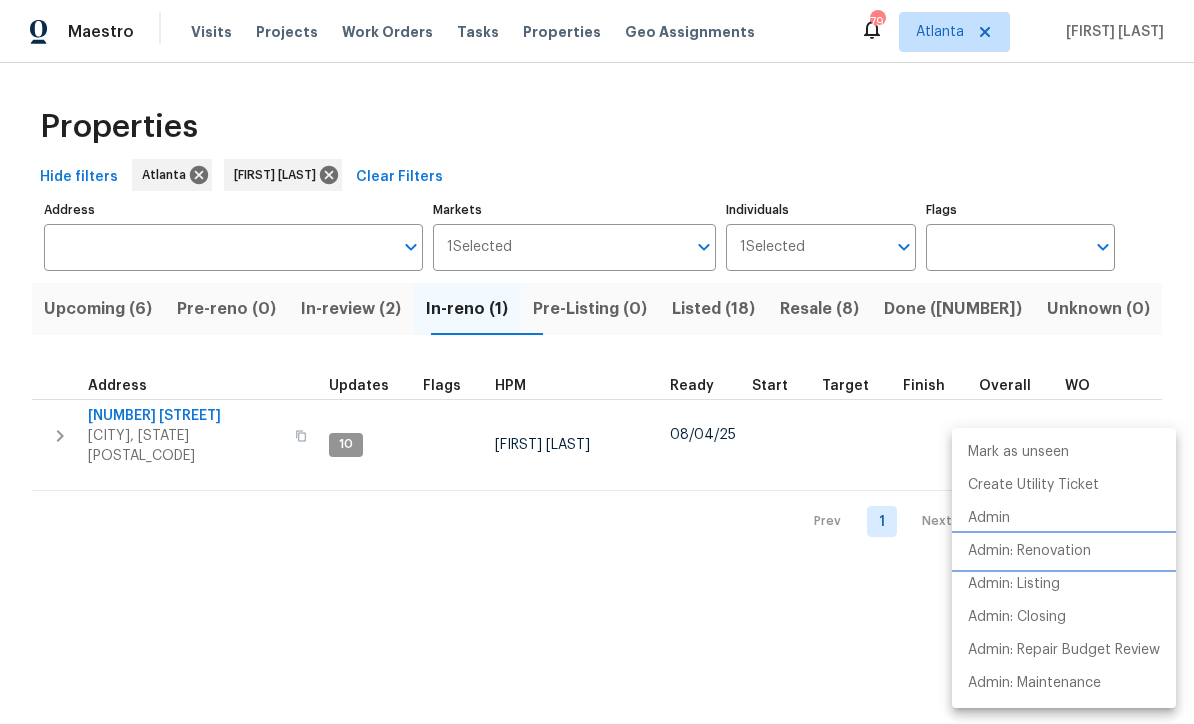 click on "Admin: Renovation" at bounding box center [1029, 551] 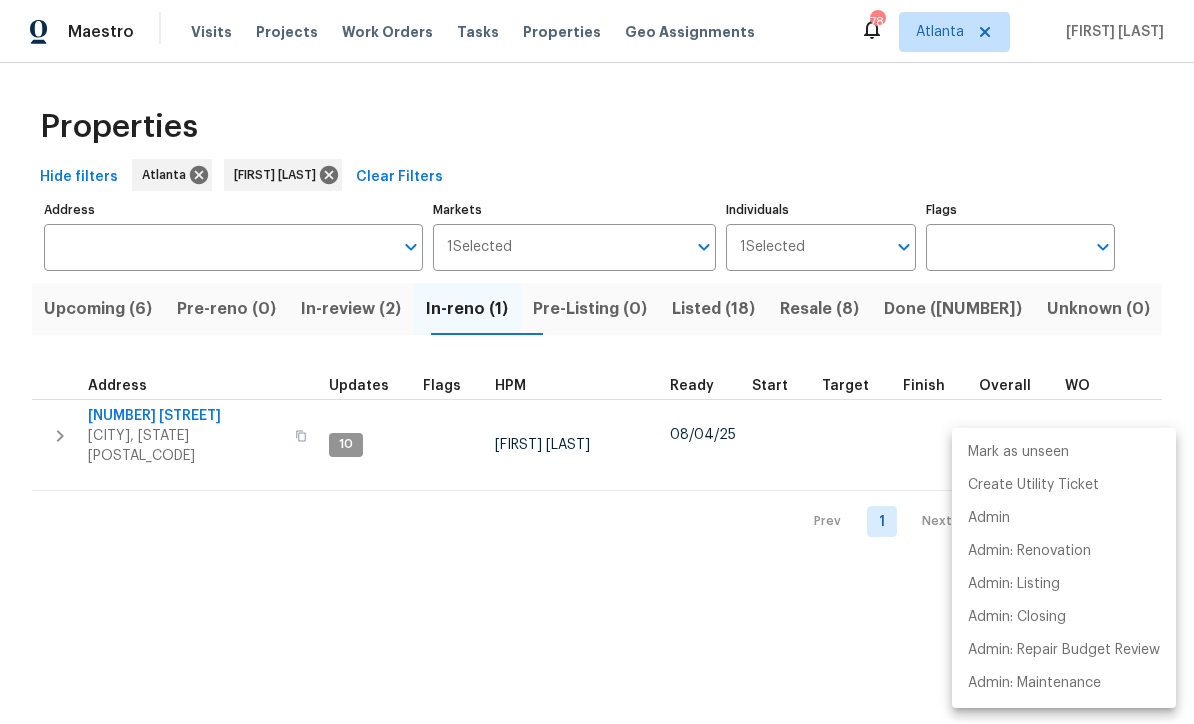 click at bounding box center (597, 362) 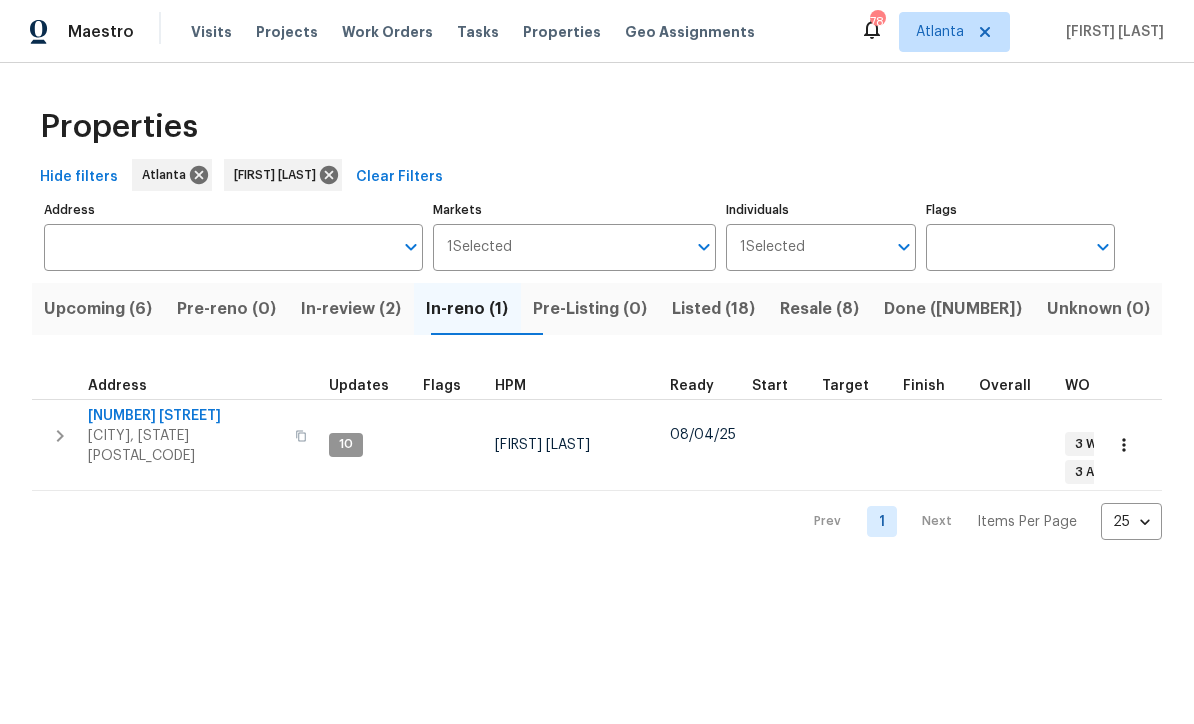click on "[NUMBER] [STREET]" at bounding box center [185, 416] 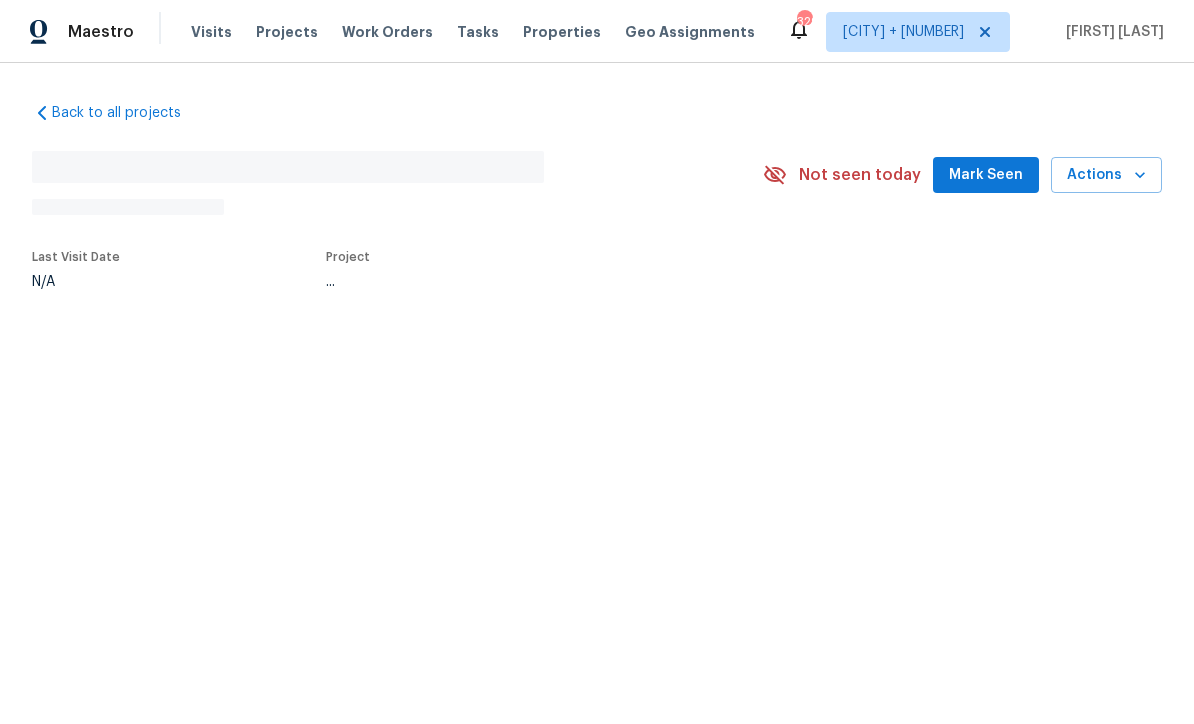scroll, scrollTop: 0, scrollLeft: 0, axis: both 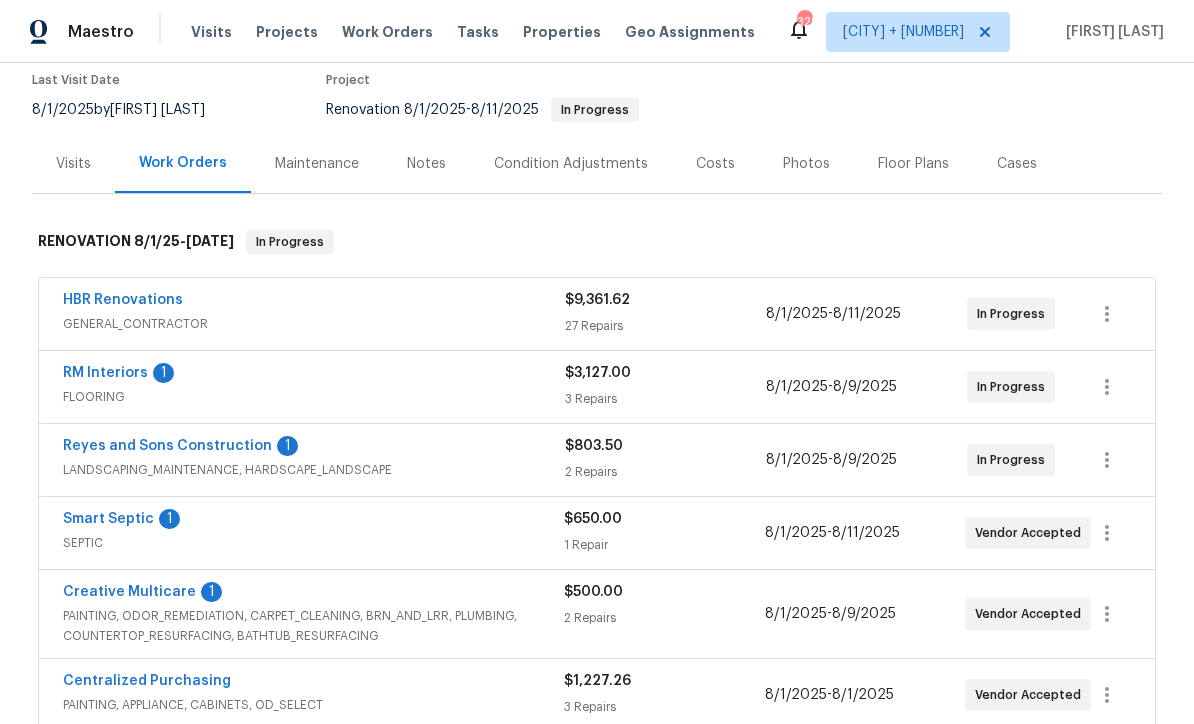 click on "Creative Multicare" at bounding box center [129, 592] 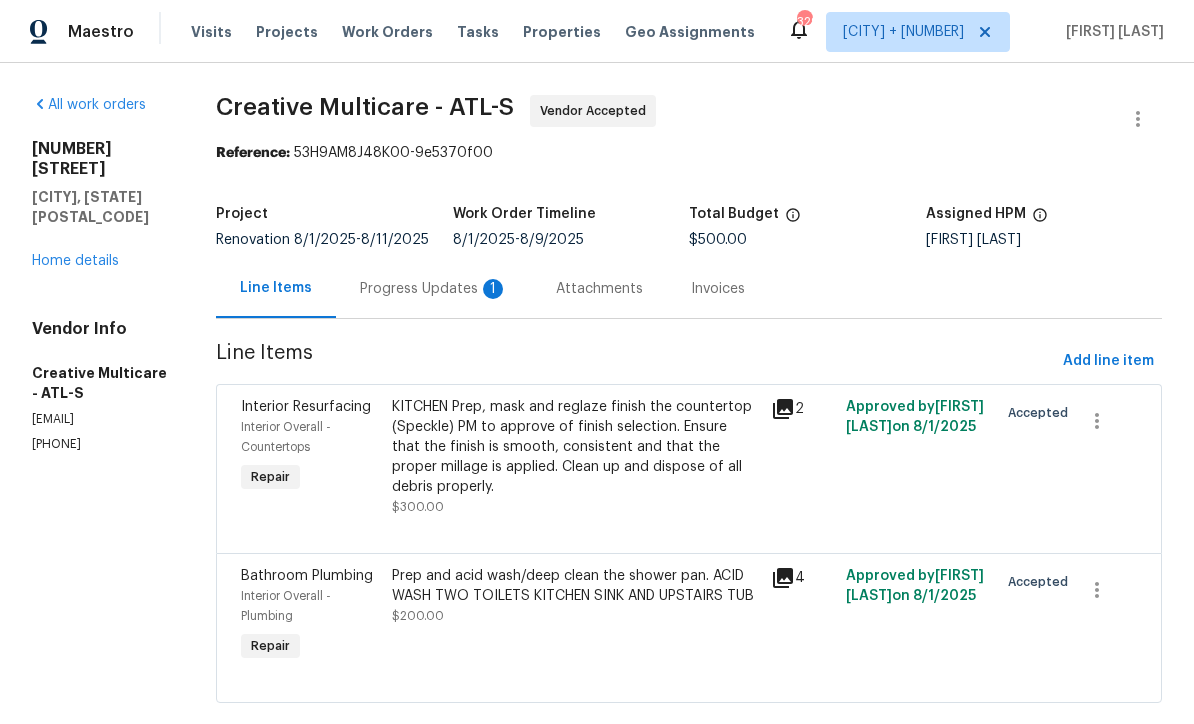 click on "Progress Updates 1" at bounding box center [434, 288] 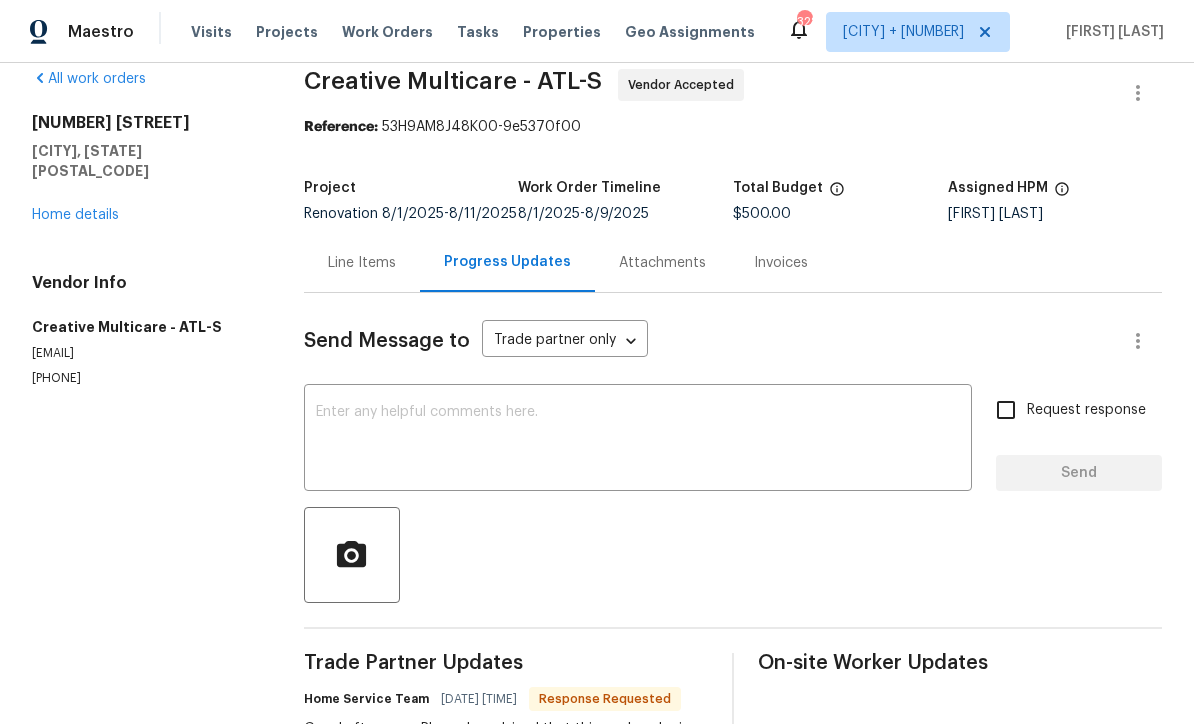 scroll, scrollTop: 14, scrollLeft: 0, axis: vertical 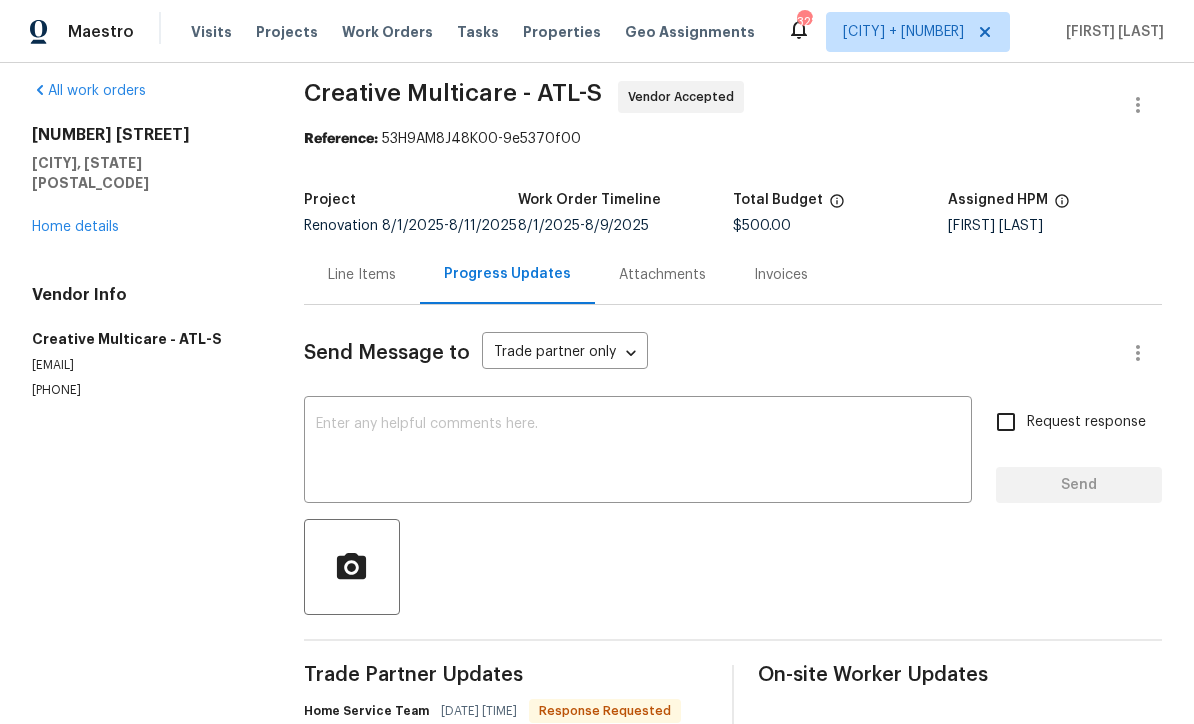 click on "Home details" at bounding box center (75, 227) 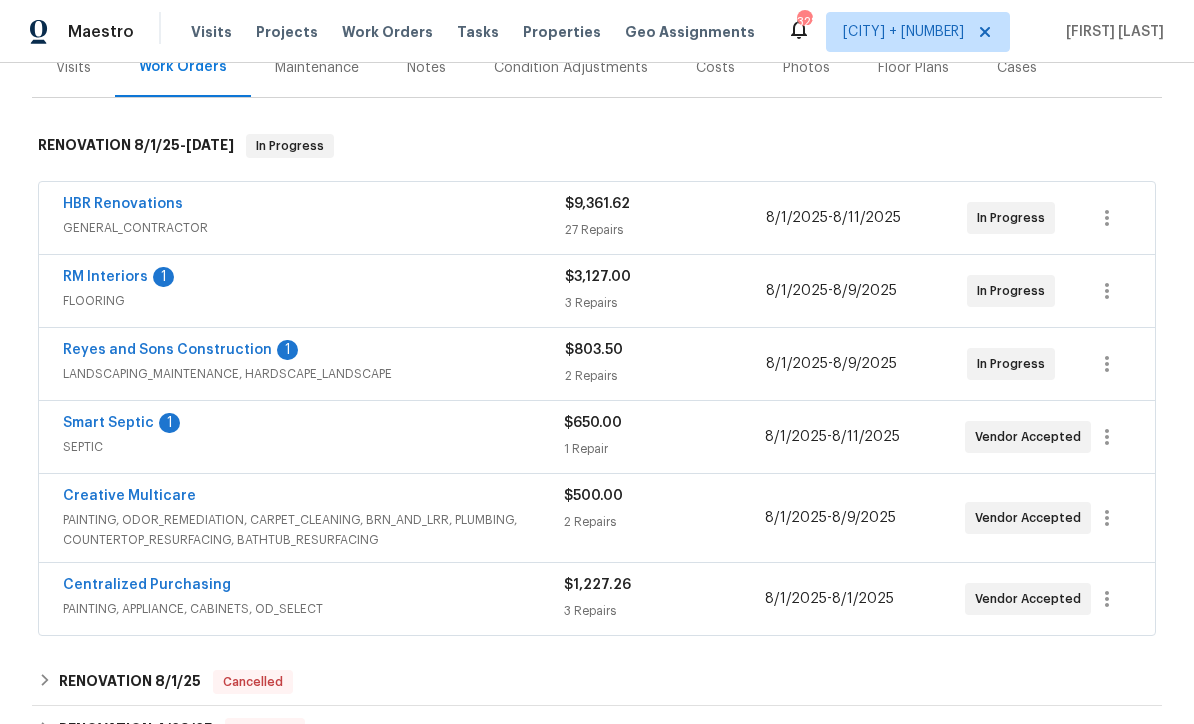 scroll, scrollTop: 267, scrollLeft: 0, axis: vertical 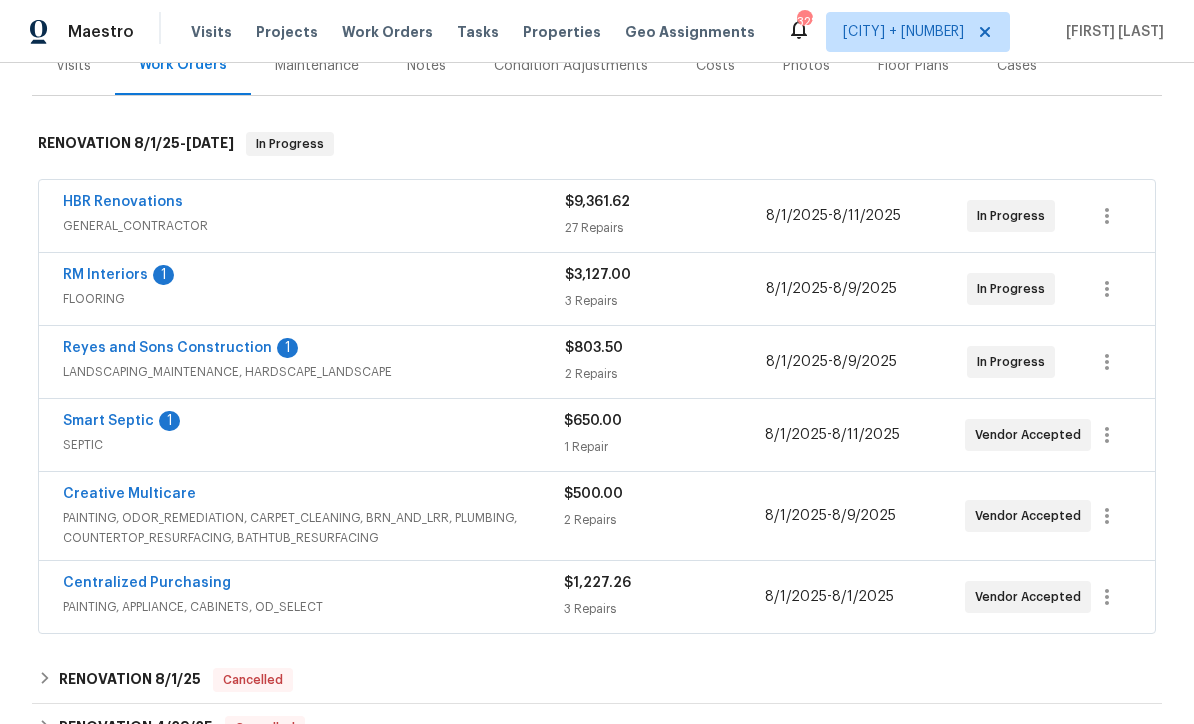 click on "Reyes and Sons Construction" at bounding box center [167, 348] 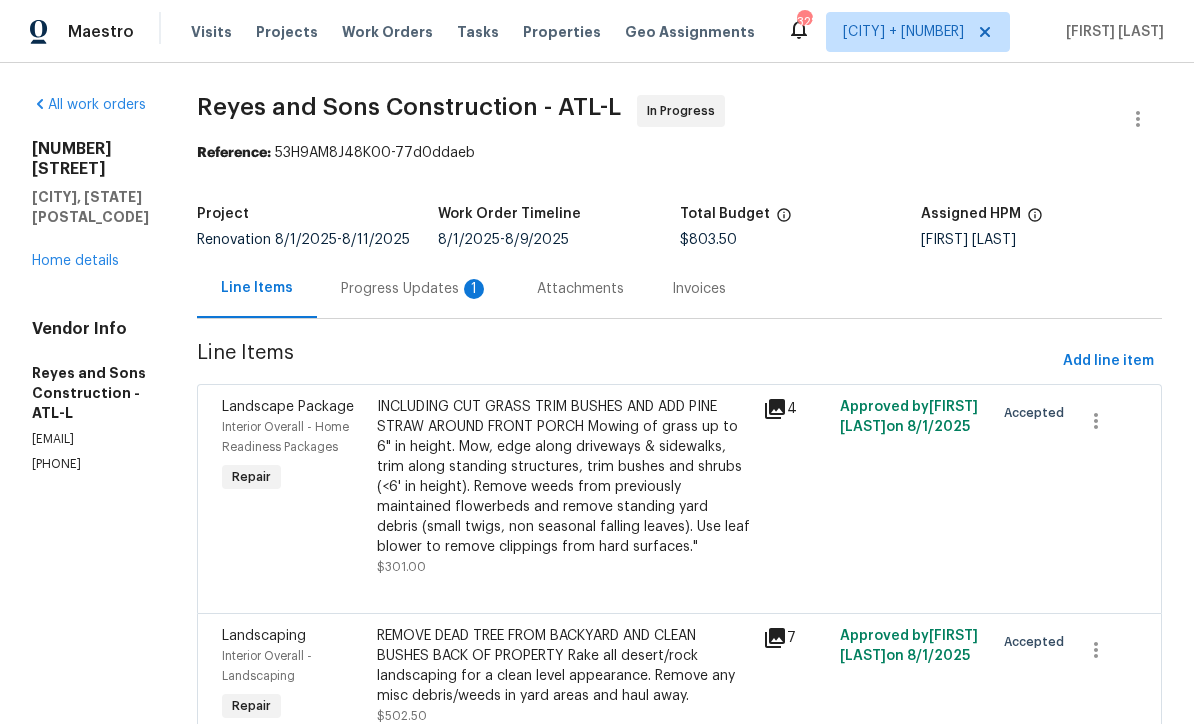 click on "Progress Updates 1" at bounding box center (415, 289) 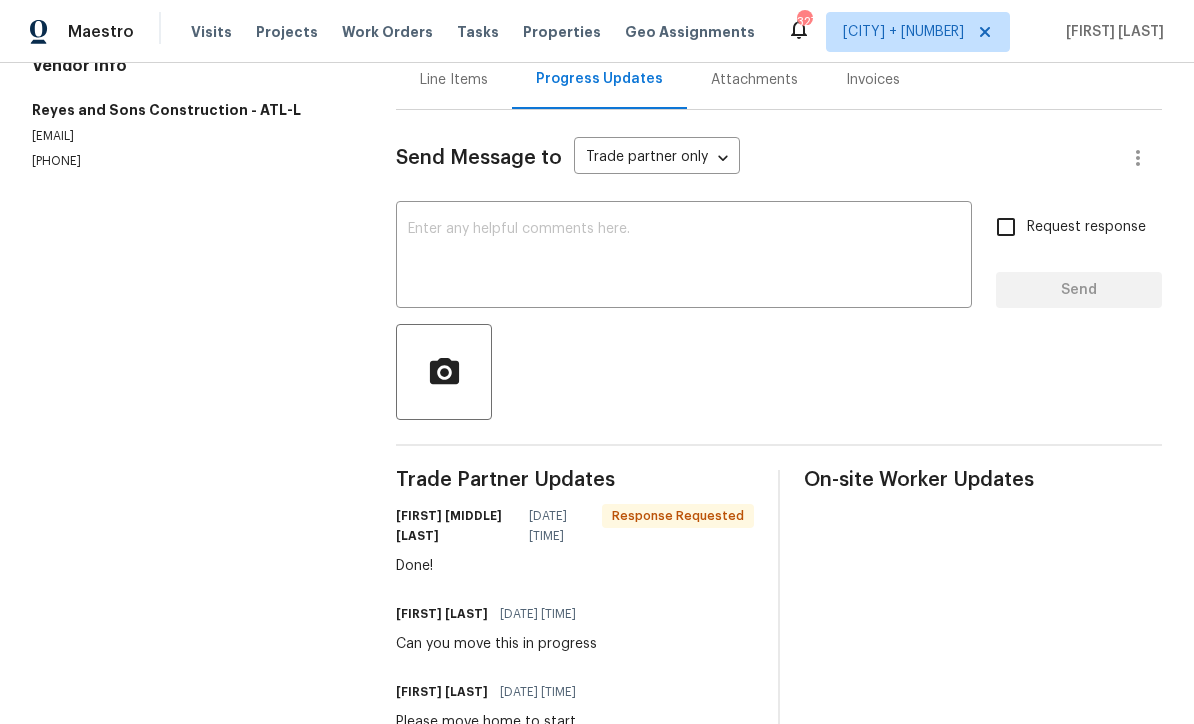 scroll, scrollTop: 222, scrollLeft: 0, axis: vertical 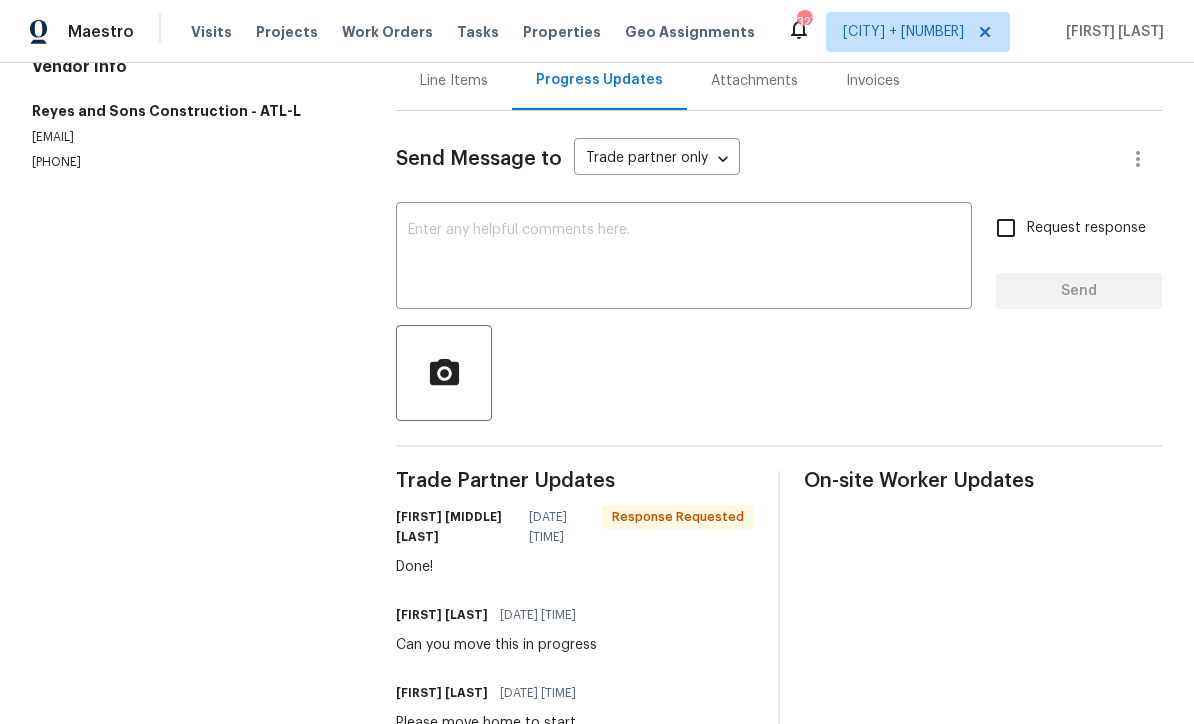 click at bounding box center (684, 258) 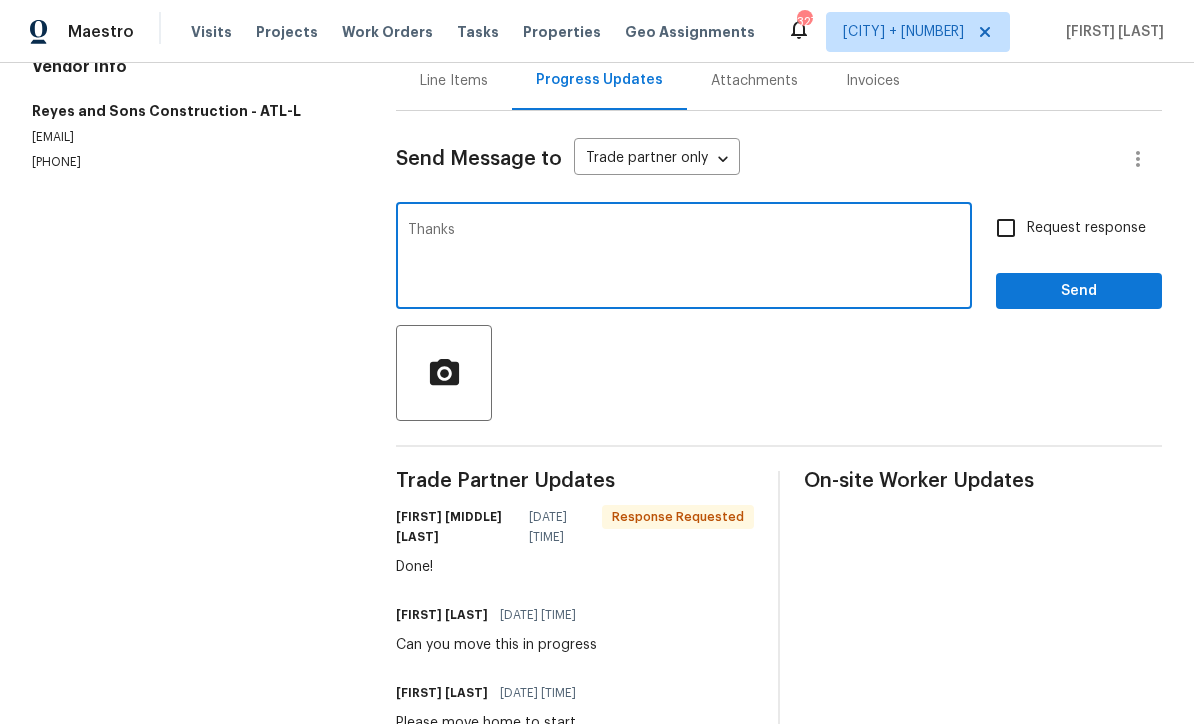 type on "Thanks" 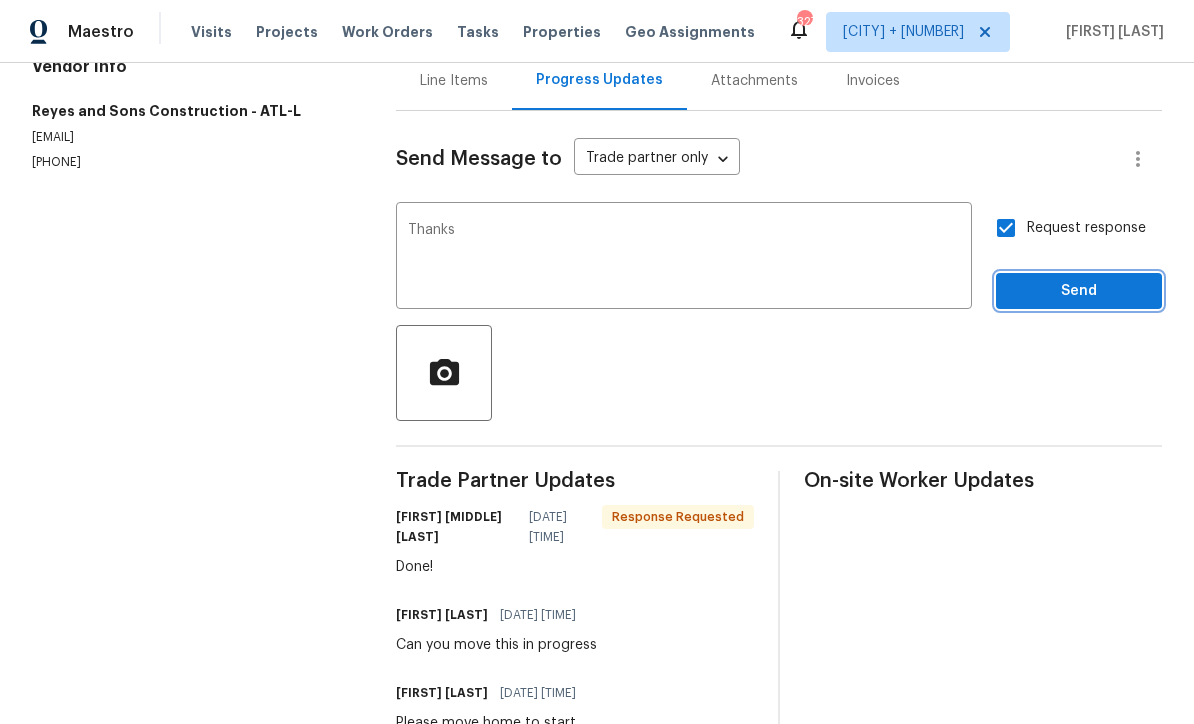 click on "Send" at bounding box center (1079, 291) 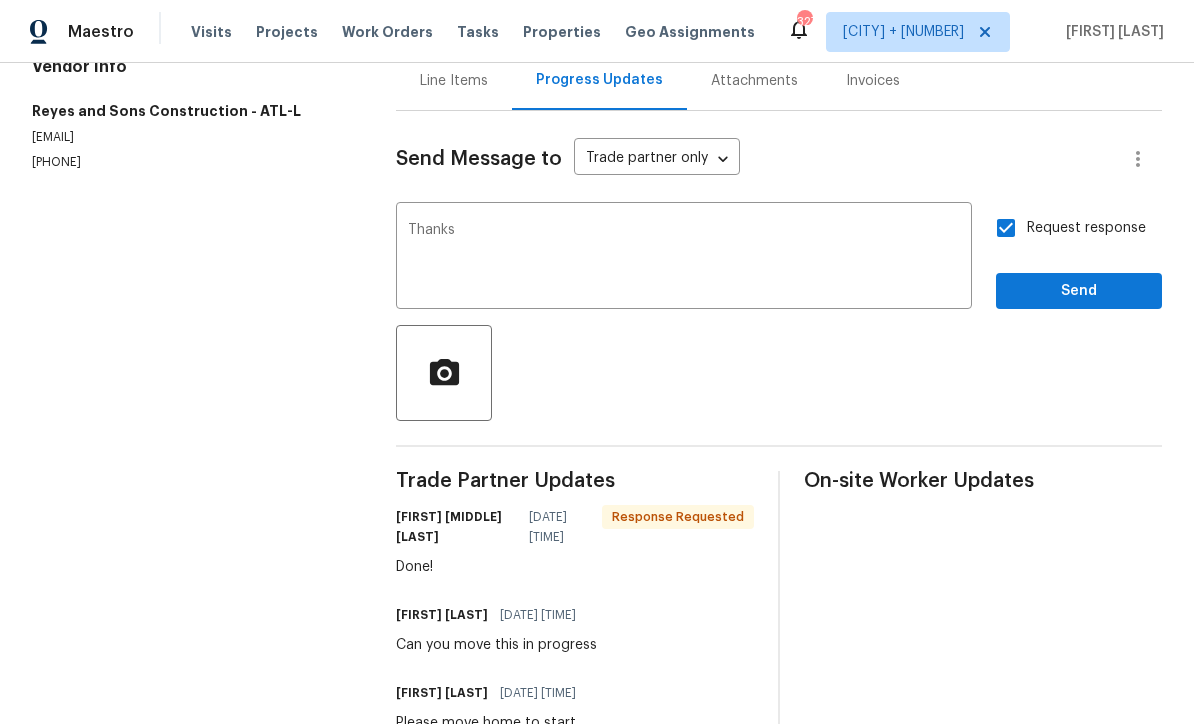 scroll, scrollTop: 0, scrollLeft: 0, axis: both 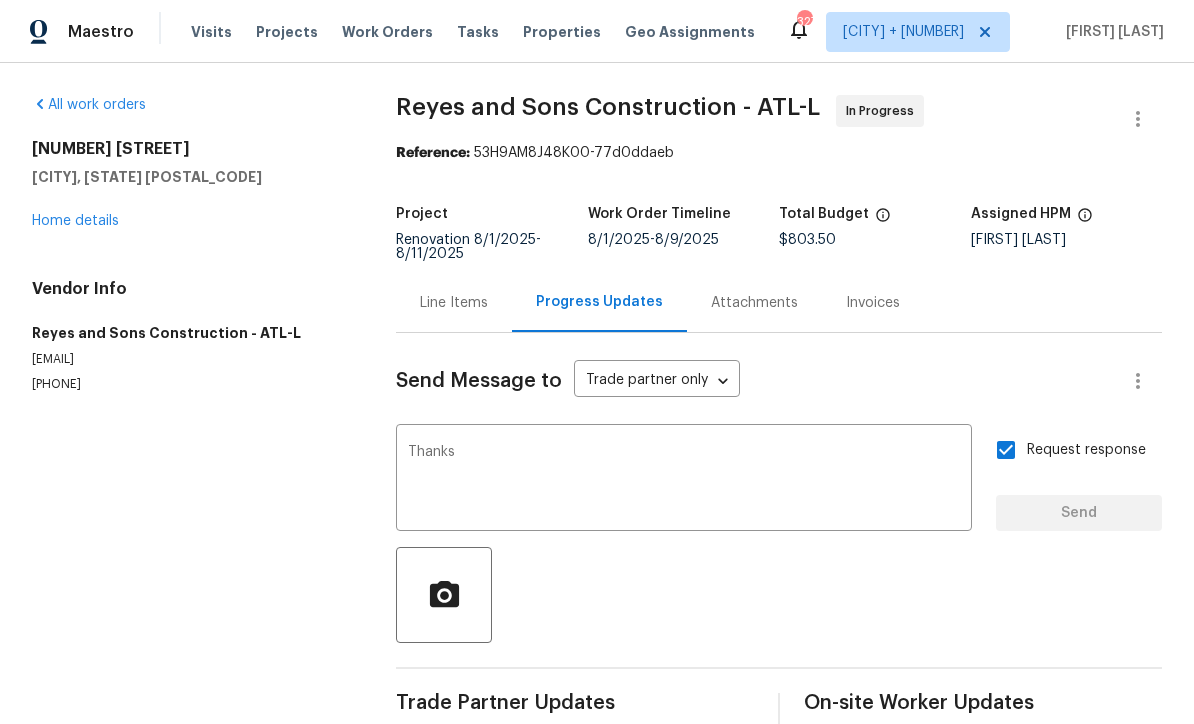 type 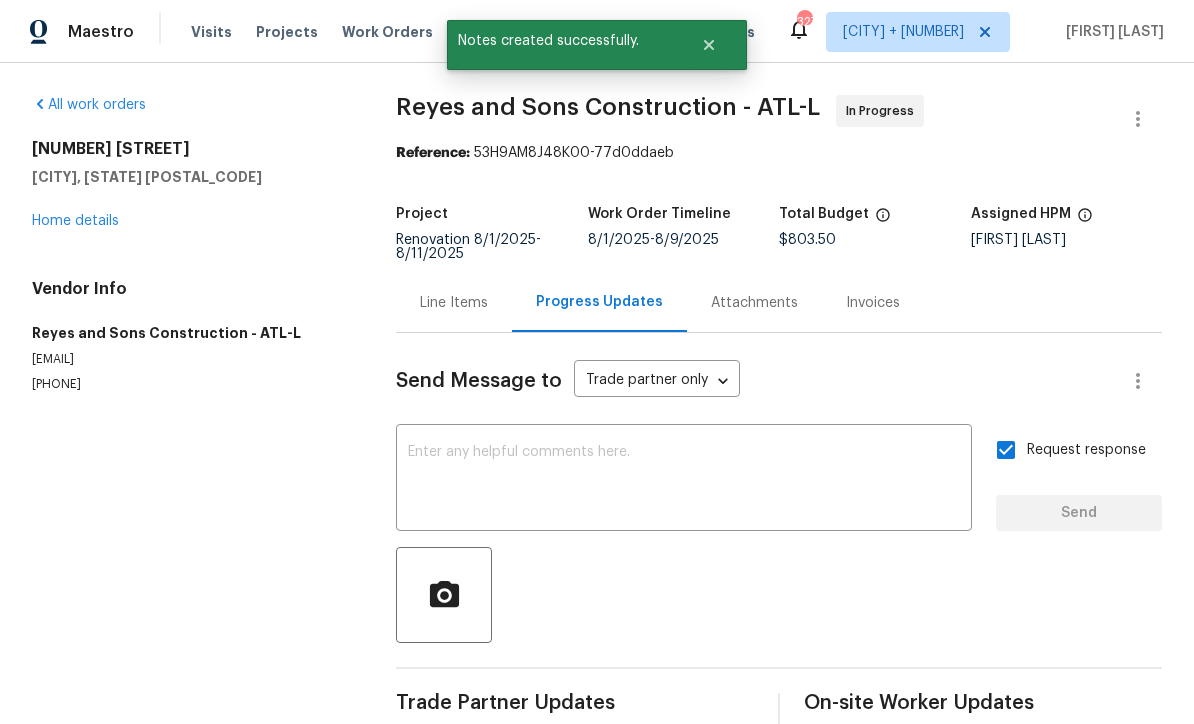 click on "Home details" at bounding box center [75, 221] 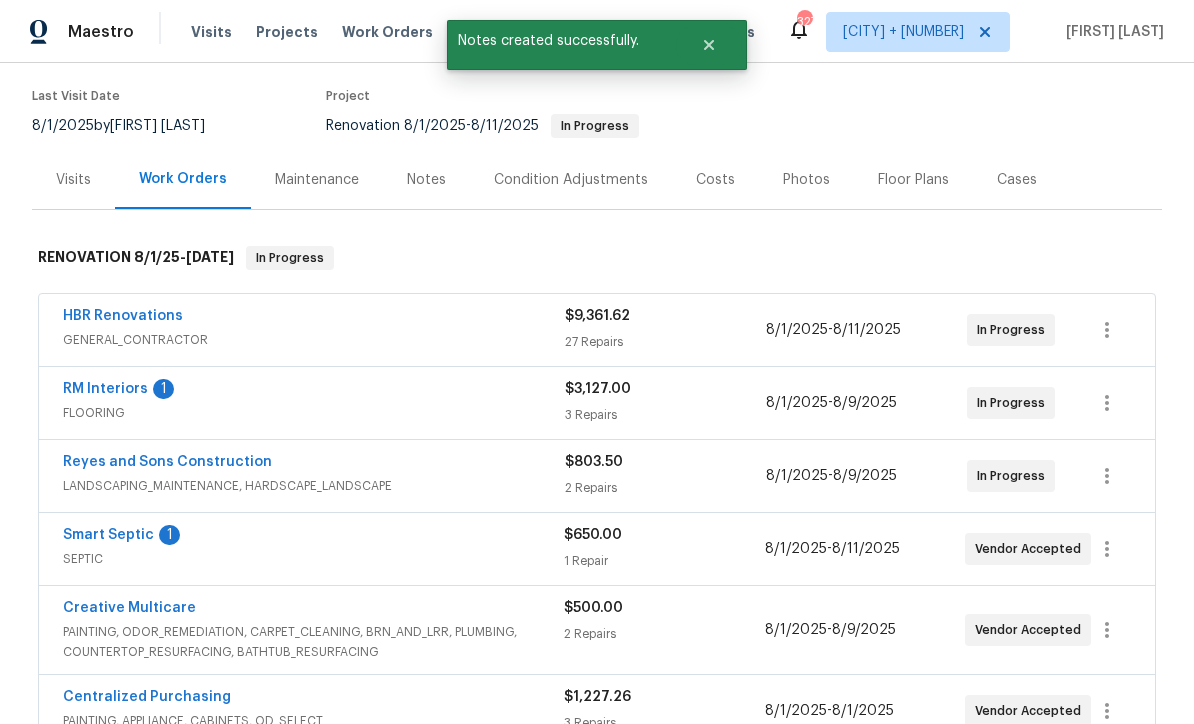 scroll, scrollTop: 163, scrollLeft: 0, axis: vertical 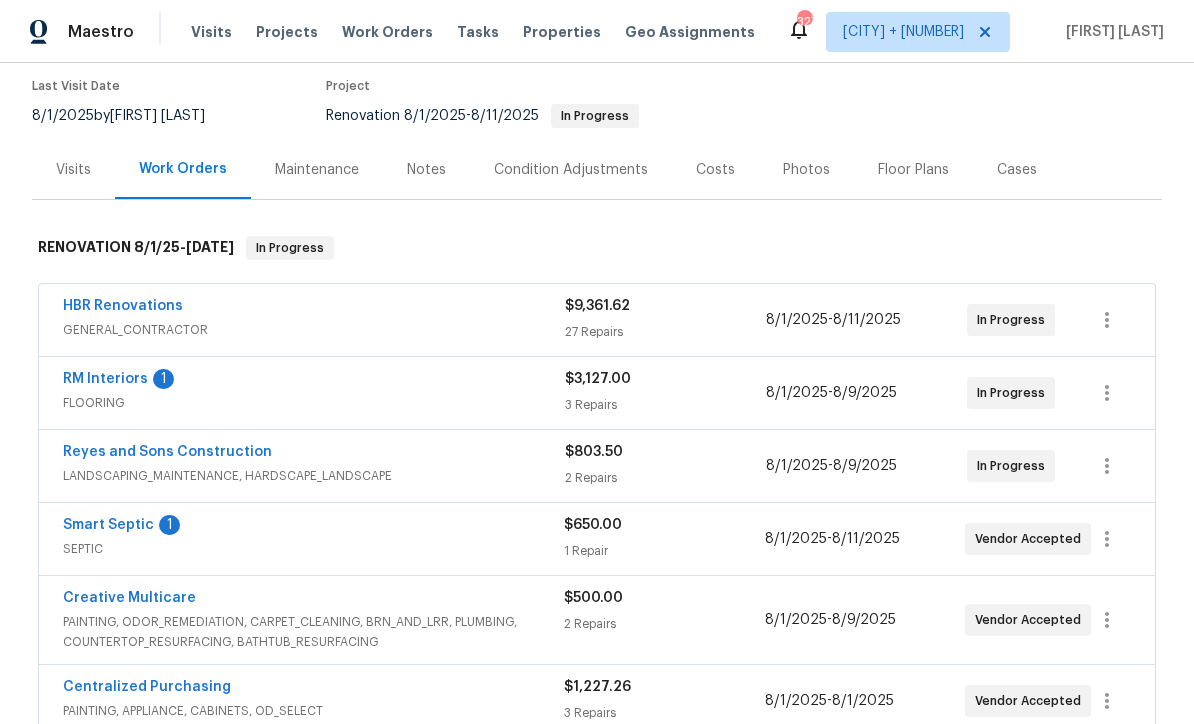 click on "RM Interiors" at bounding box center (105, 379) 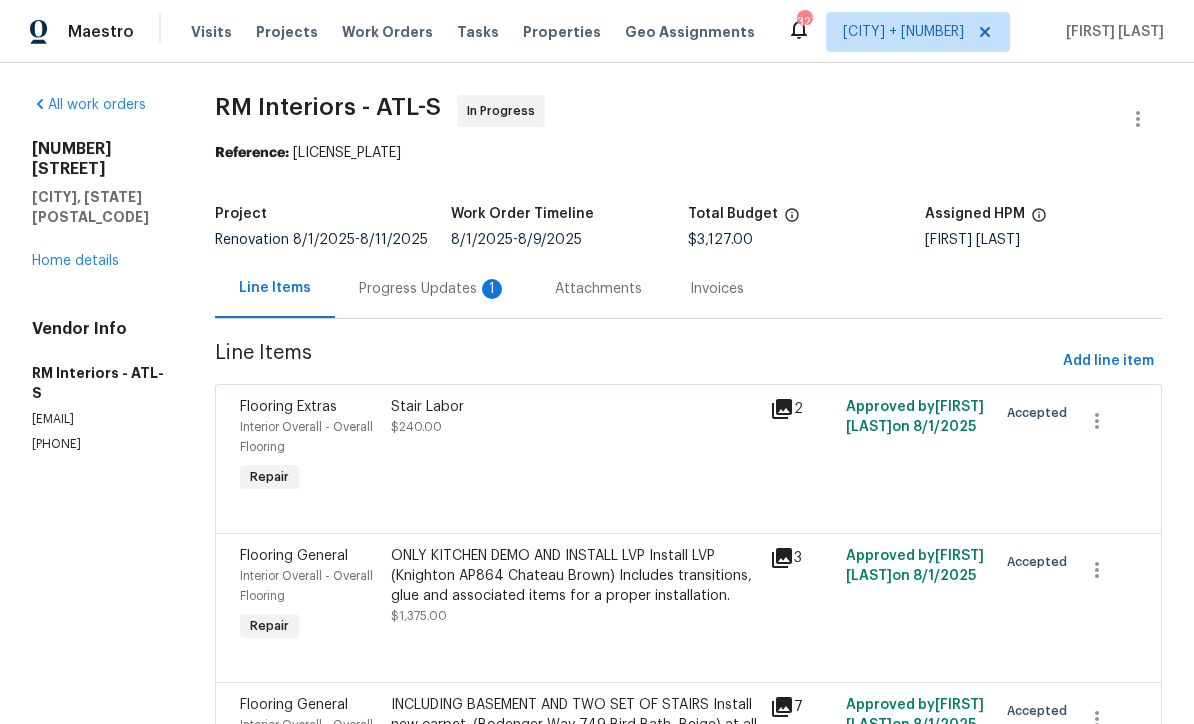 click on "Progress Updates 1" at bounding box center [433, 289] 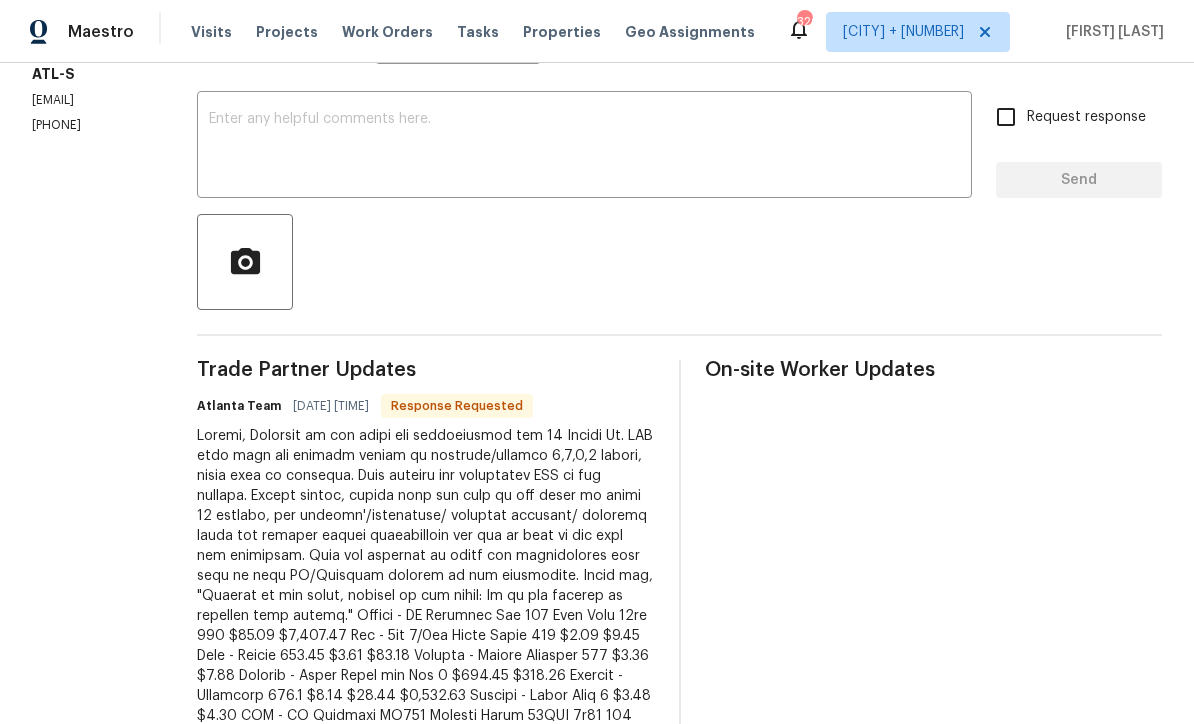 scroll, scrollTop: 310, scrollLeft: 0, axis: vertical 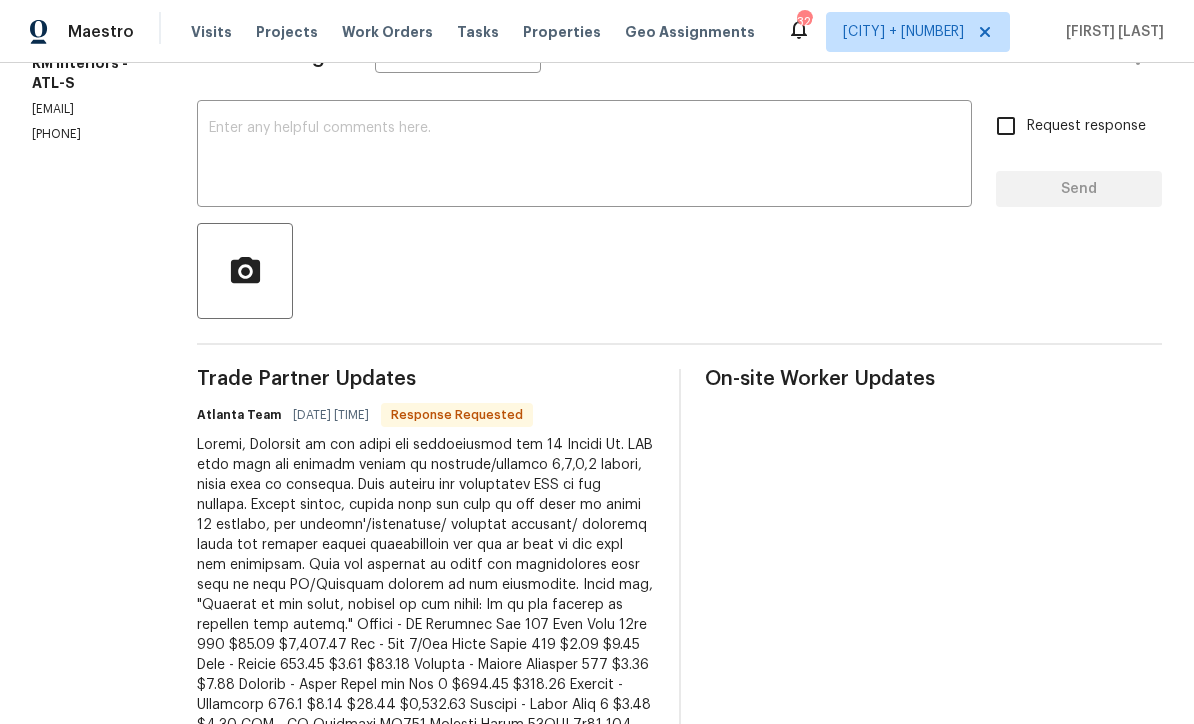 click at bounding box center (584, 156) 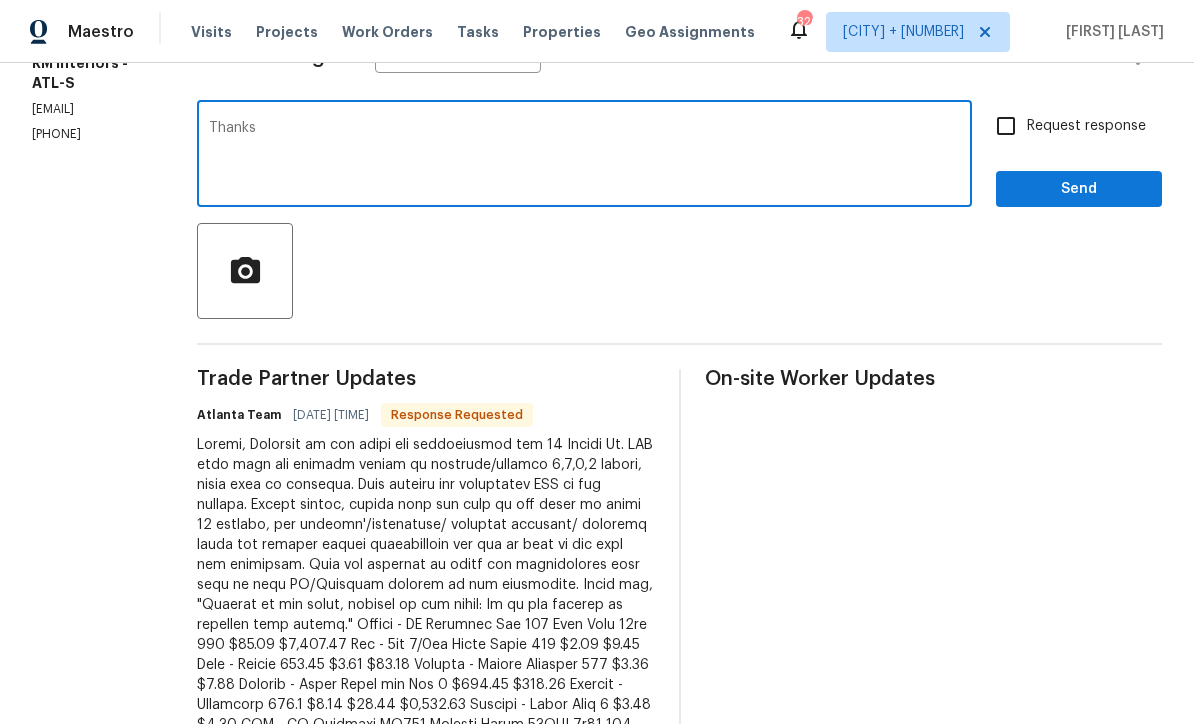 type on "Thanks" 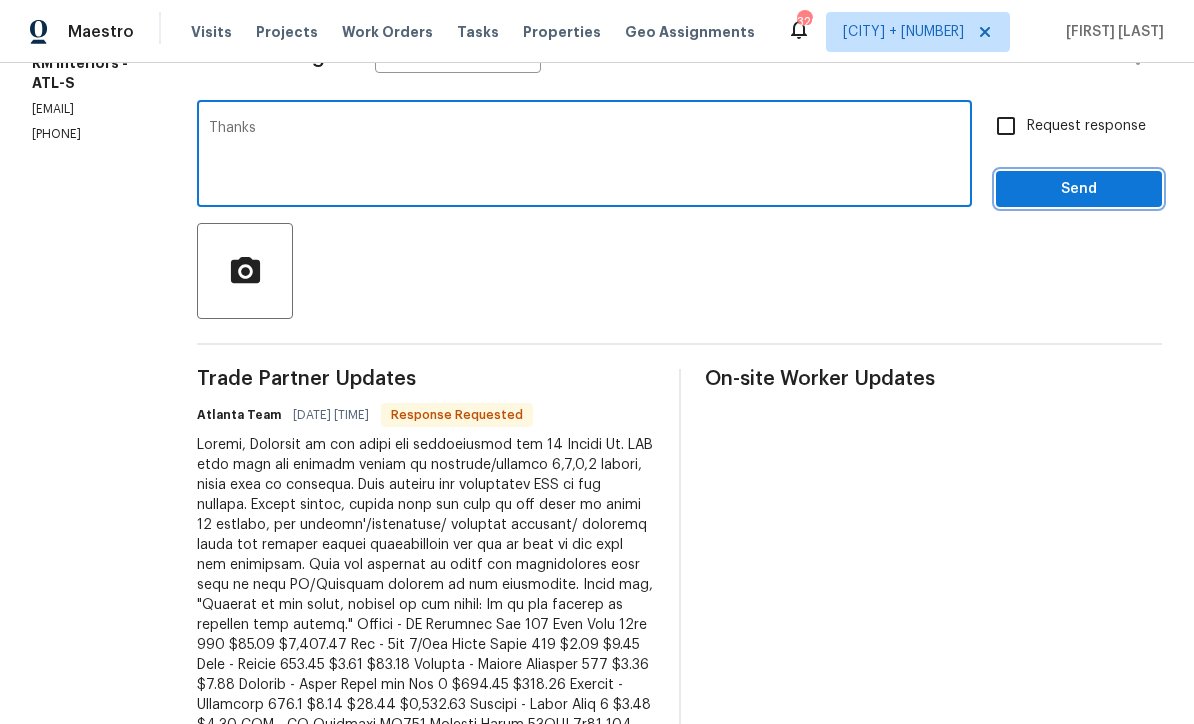 click on "Send" at bounding box center (1079, 189) 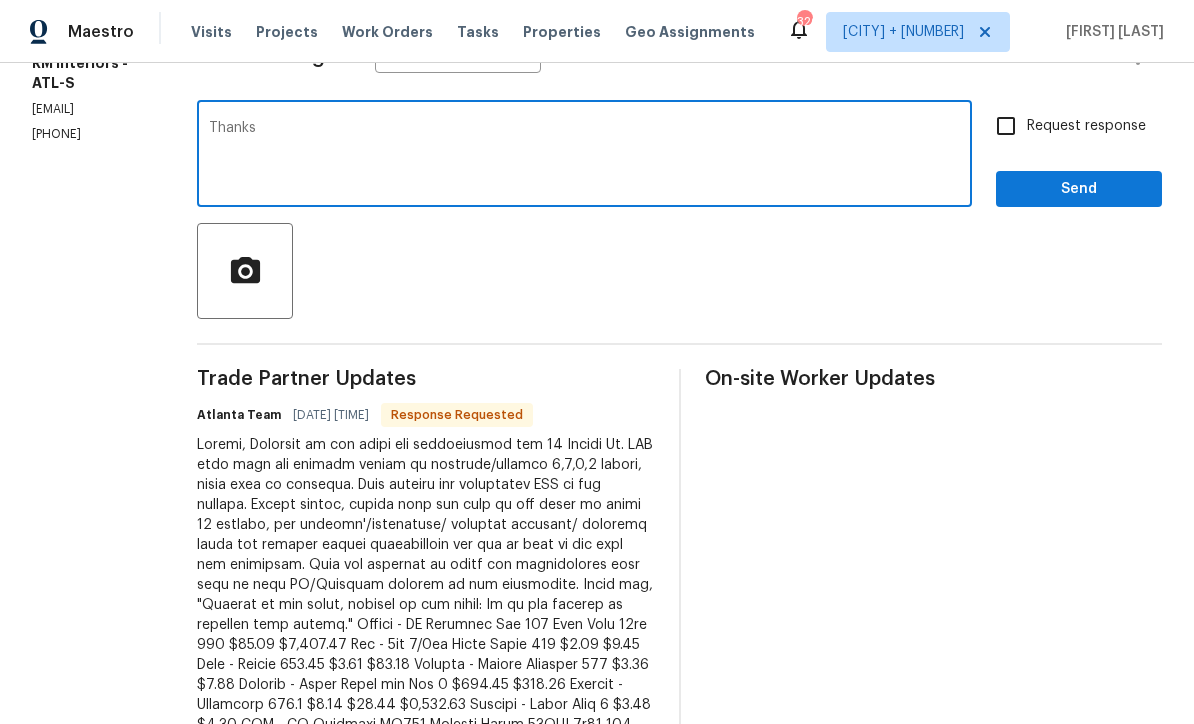 scroll, scrollTop: 0, scrollLeft: 0, axis: both 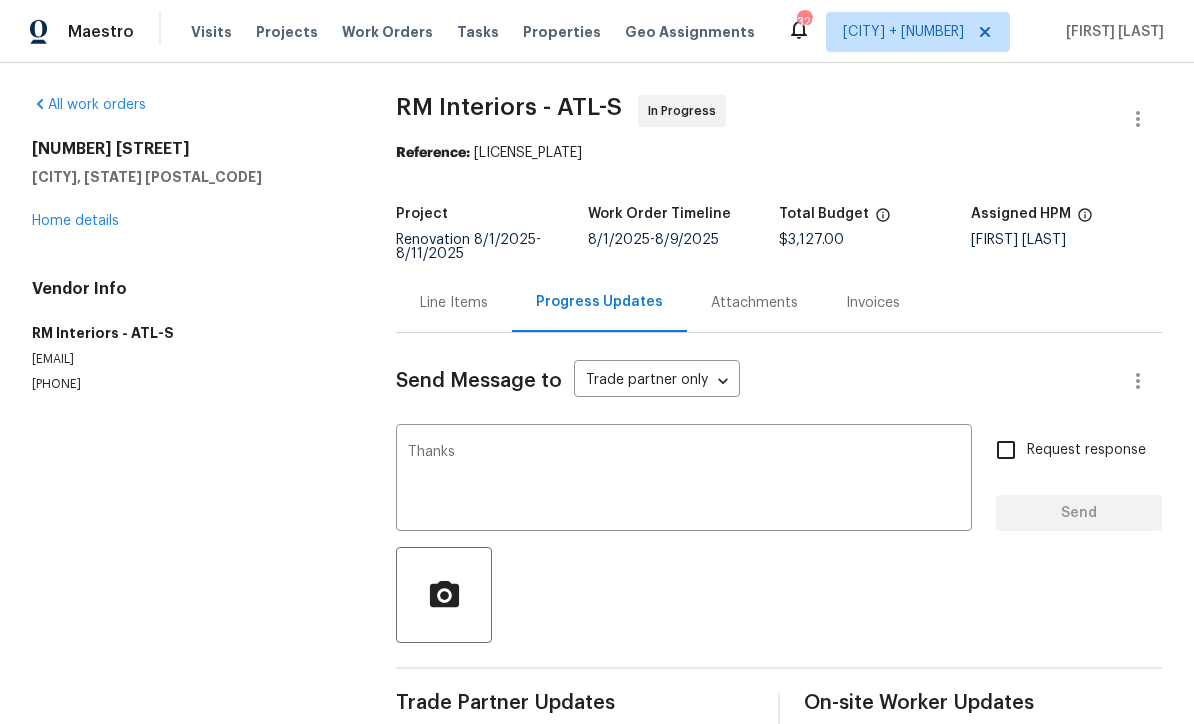type 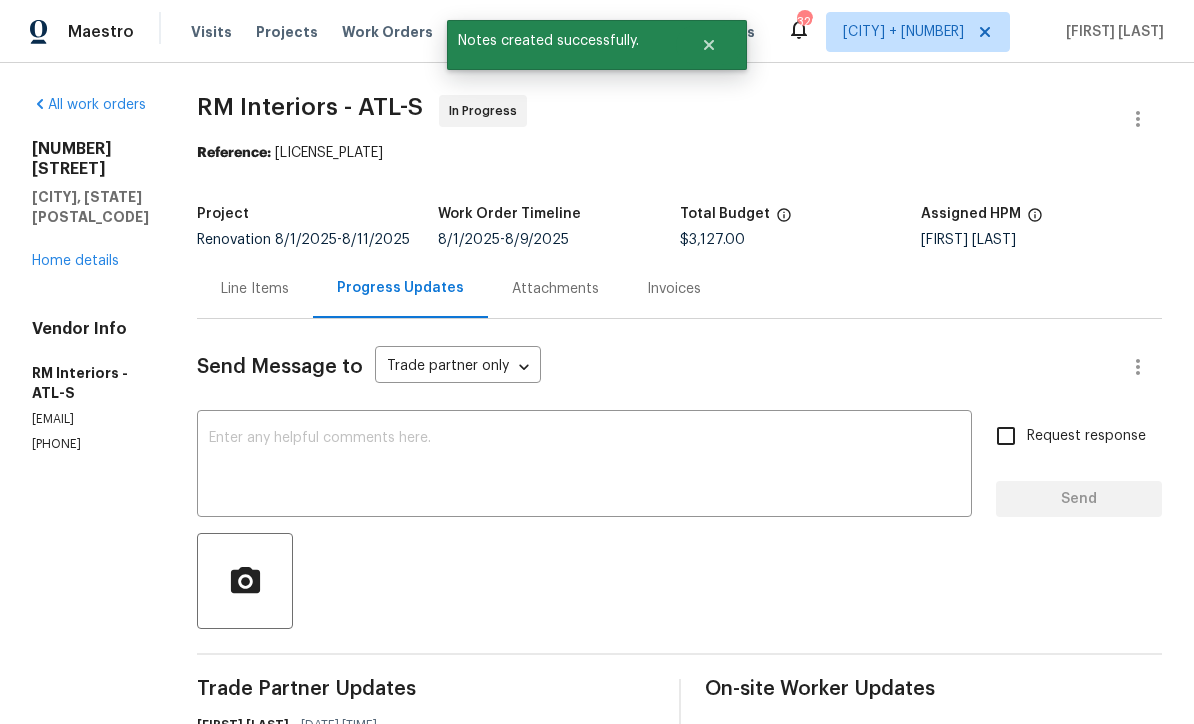 click on "Home details" at bounding box center [75, 261] 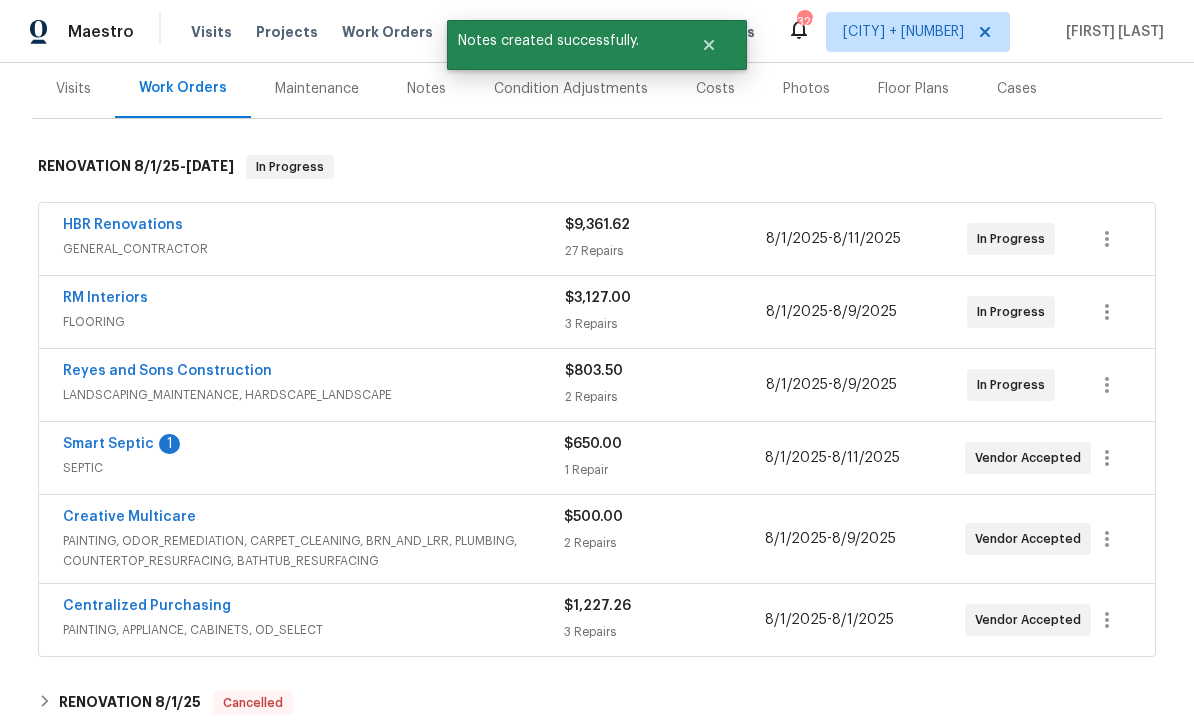 scroll, scrollTop: 290, scrollLeft: 0, axis: vertical 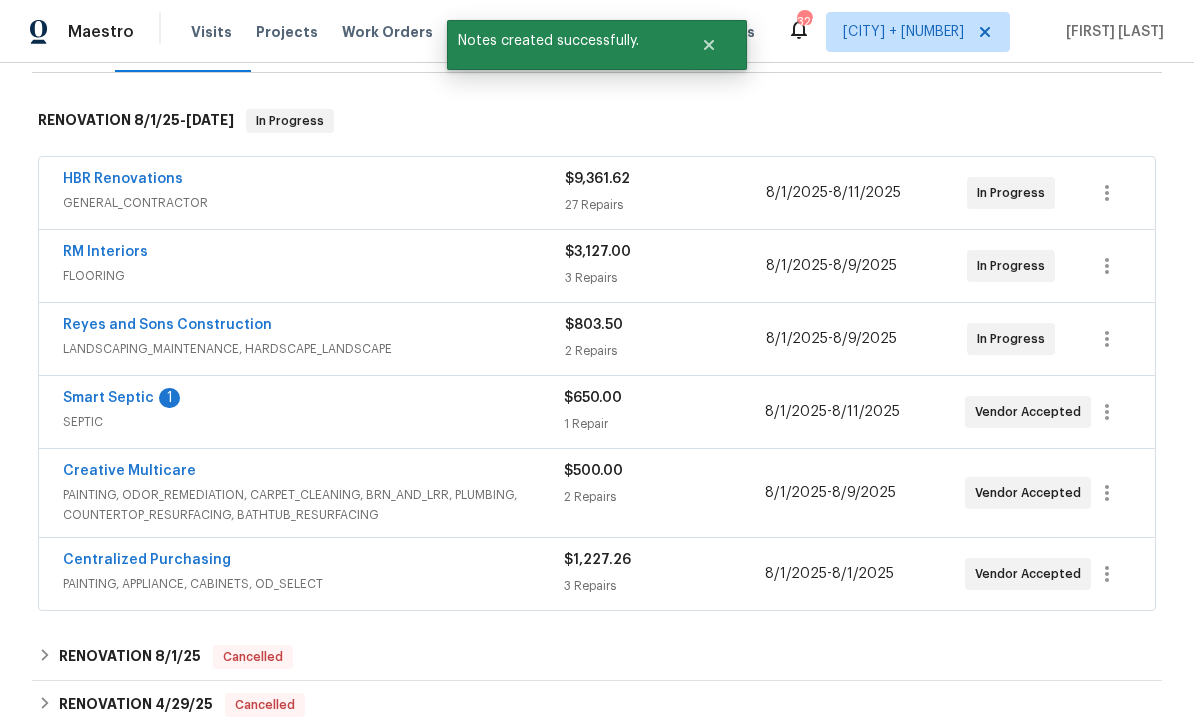 click on "Smart Septic" at bounding box center [108, 398] 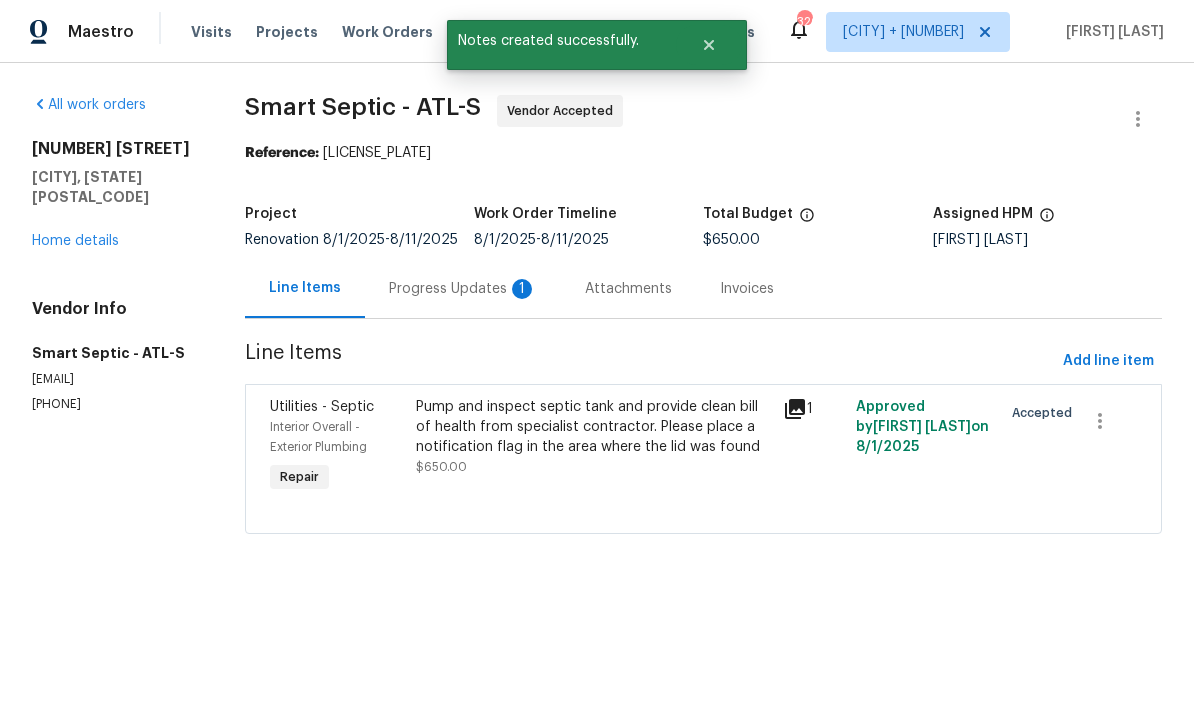click on "Progress Updates 1" at bounding box center (463, 289) 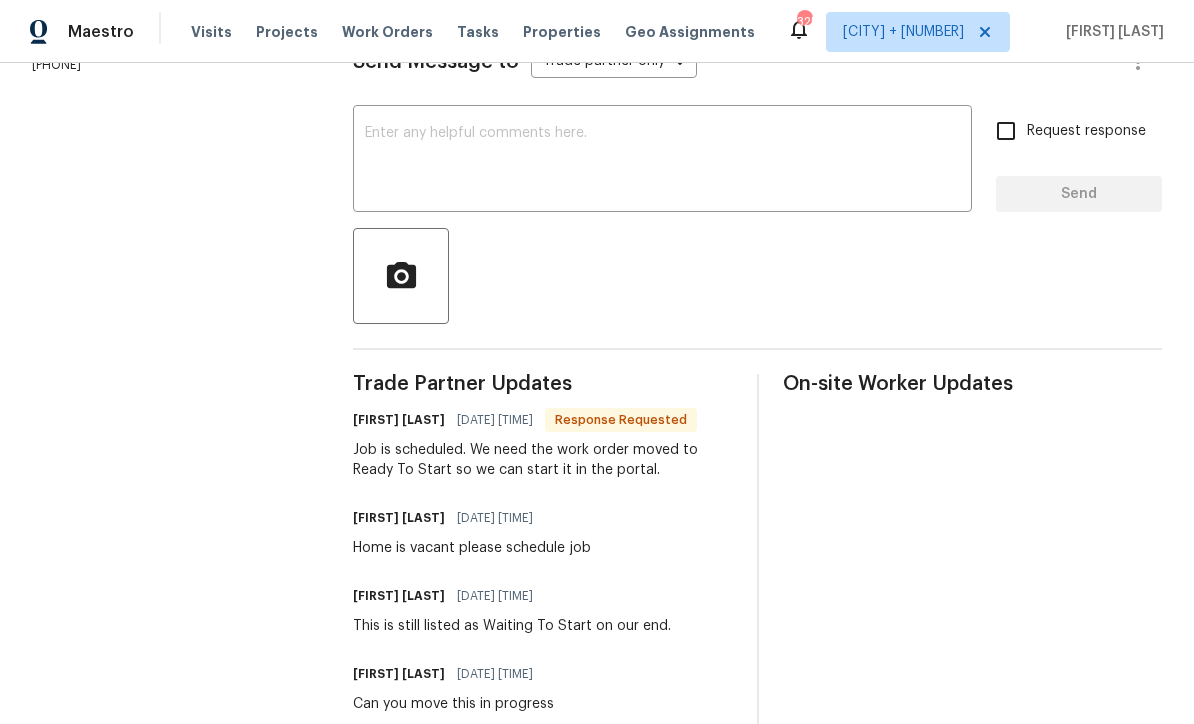 scroll, scrollTop: 319, scrollLeft: 0, axis: vertical 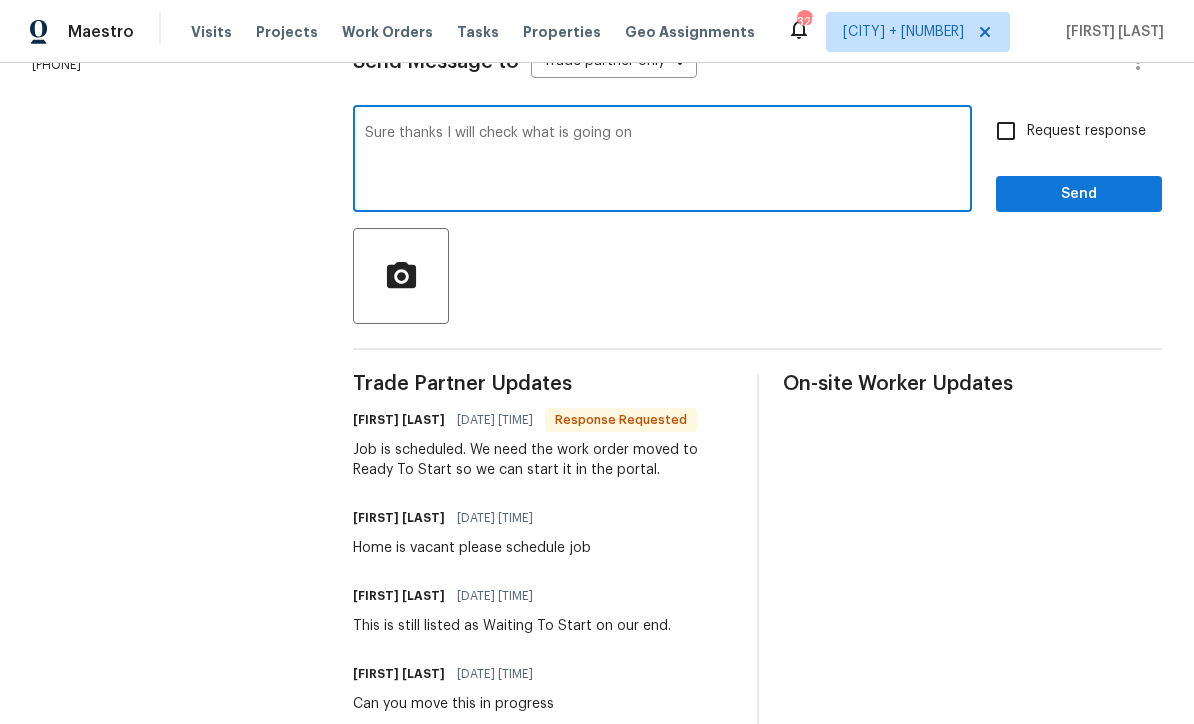 type on "Sure thanks I will check what is going on" 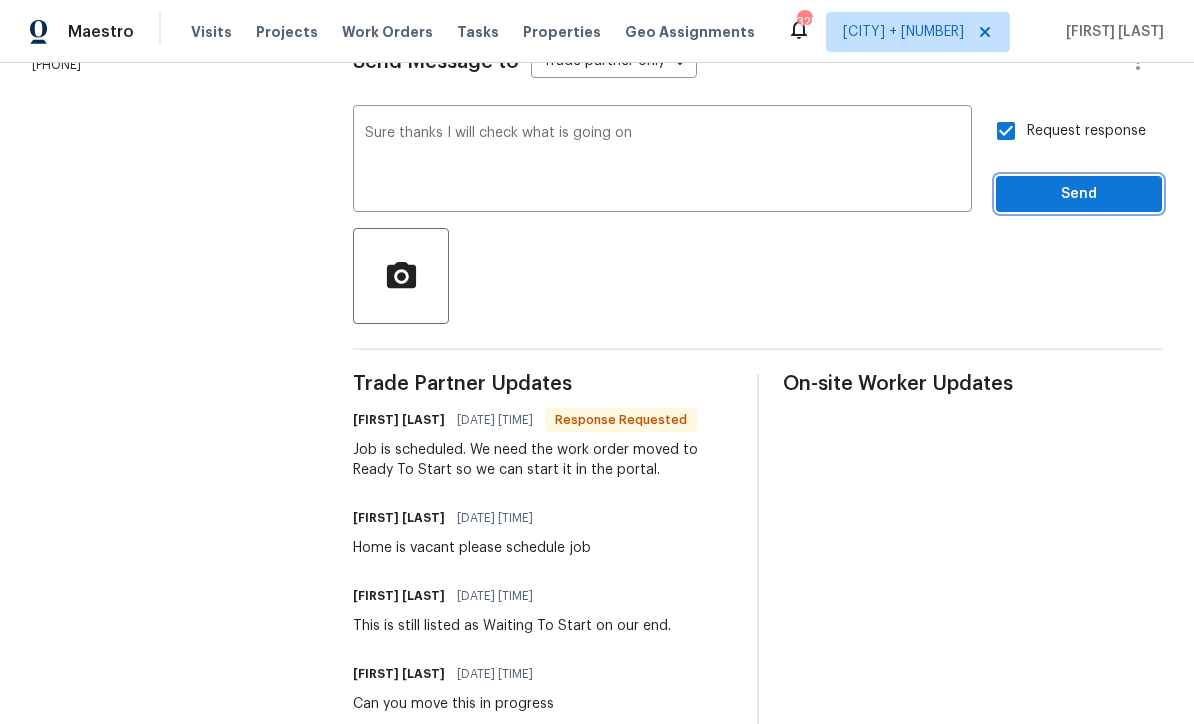 click on "Send" at bounding box center [1079, 194] 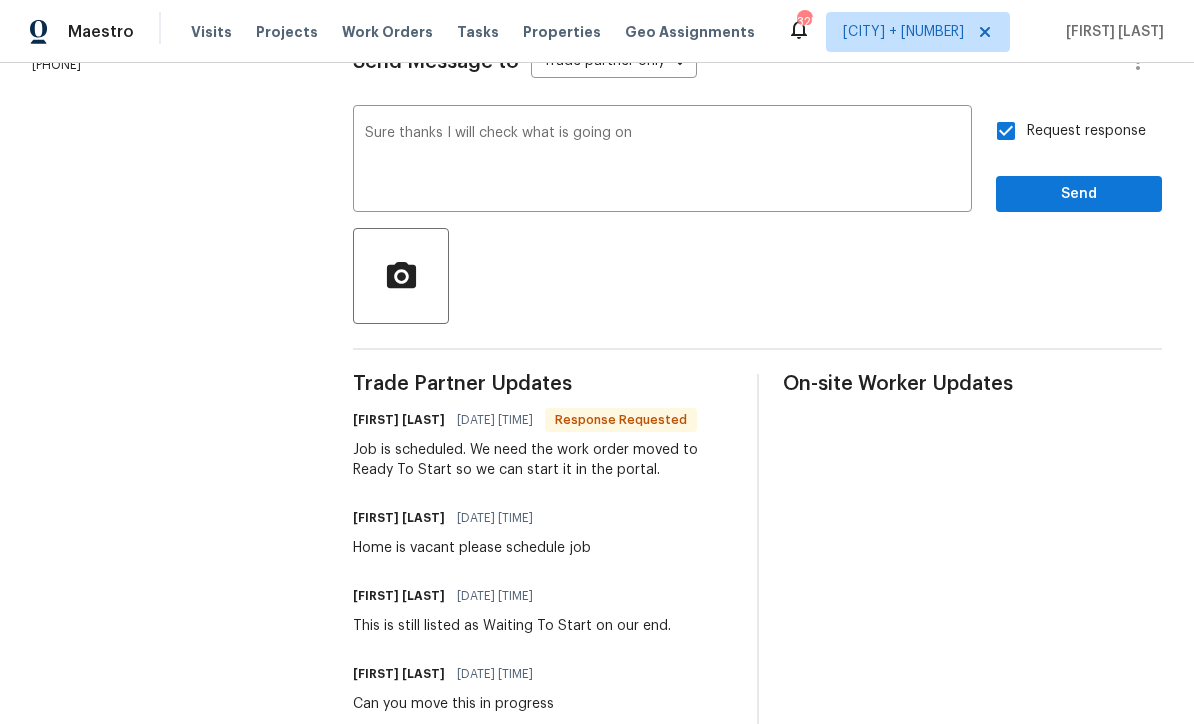 scroll, scrollTop: 0, scrollLeft: 0, axis: both 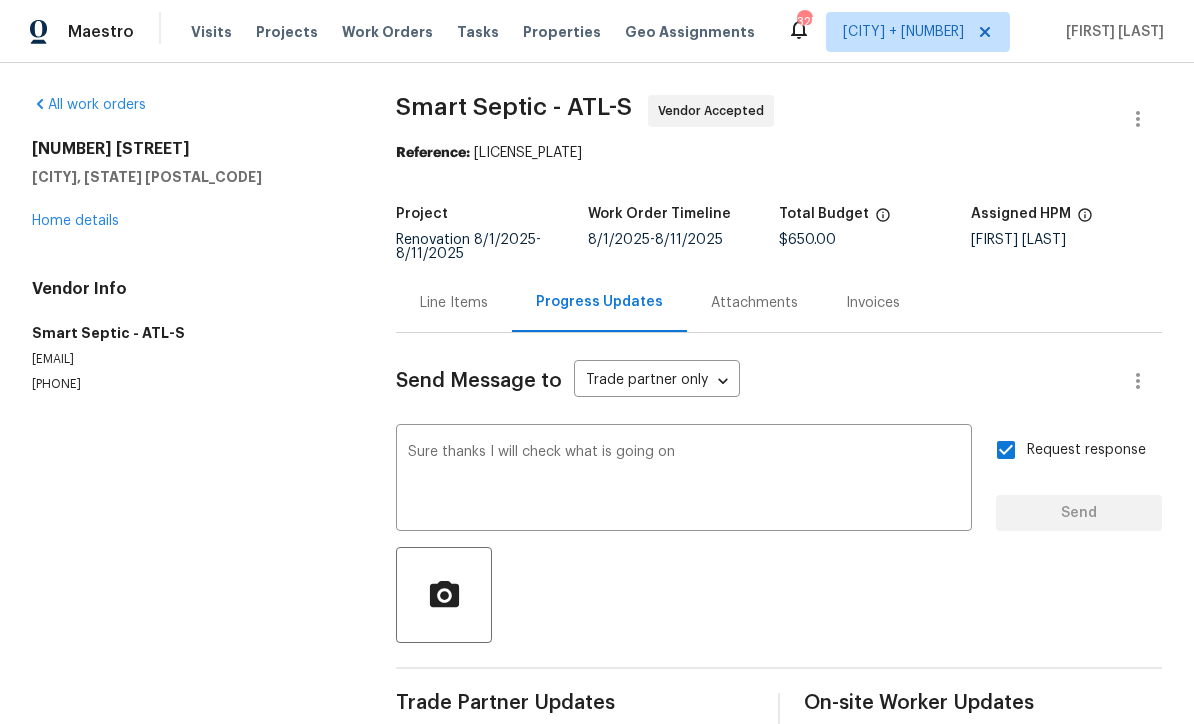 type 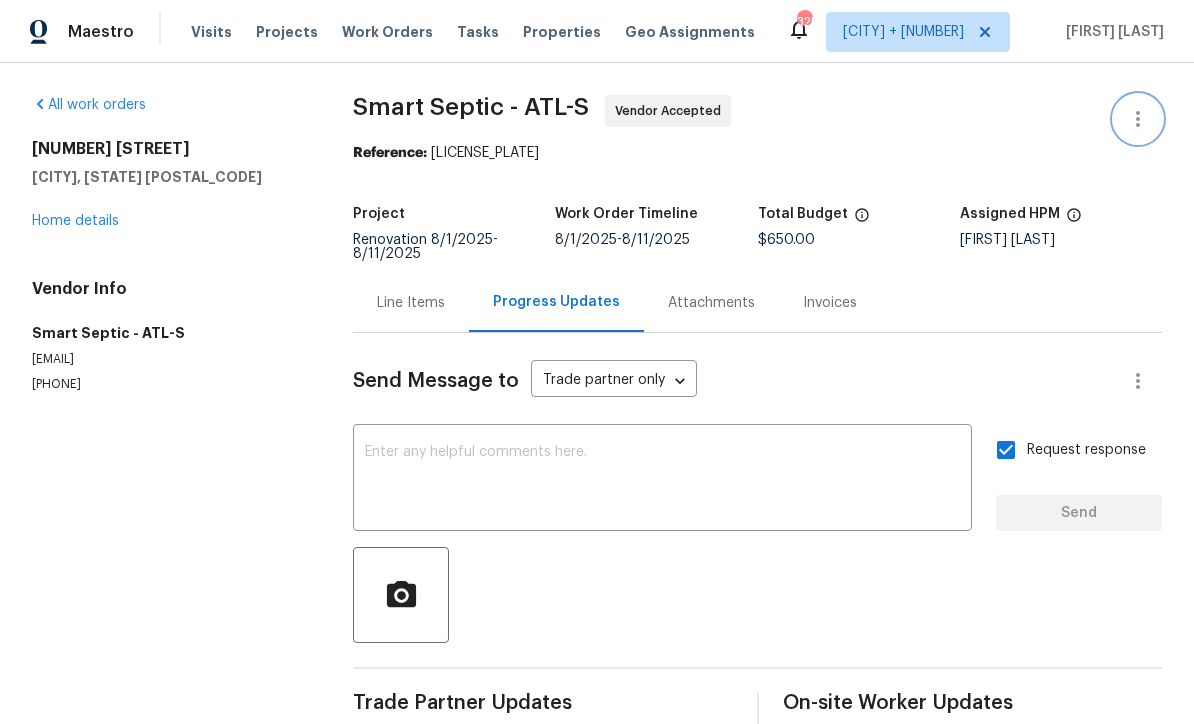 click 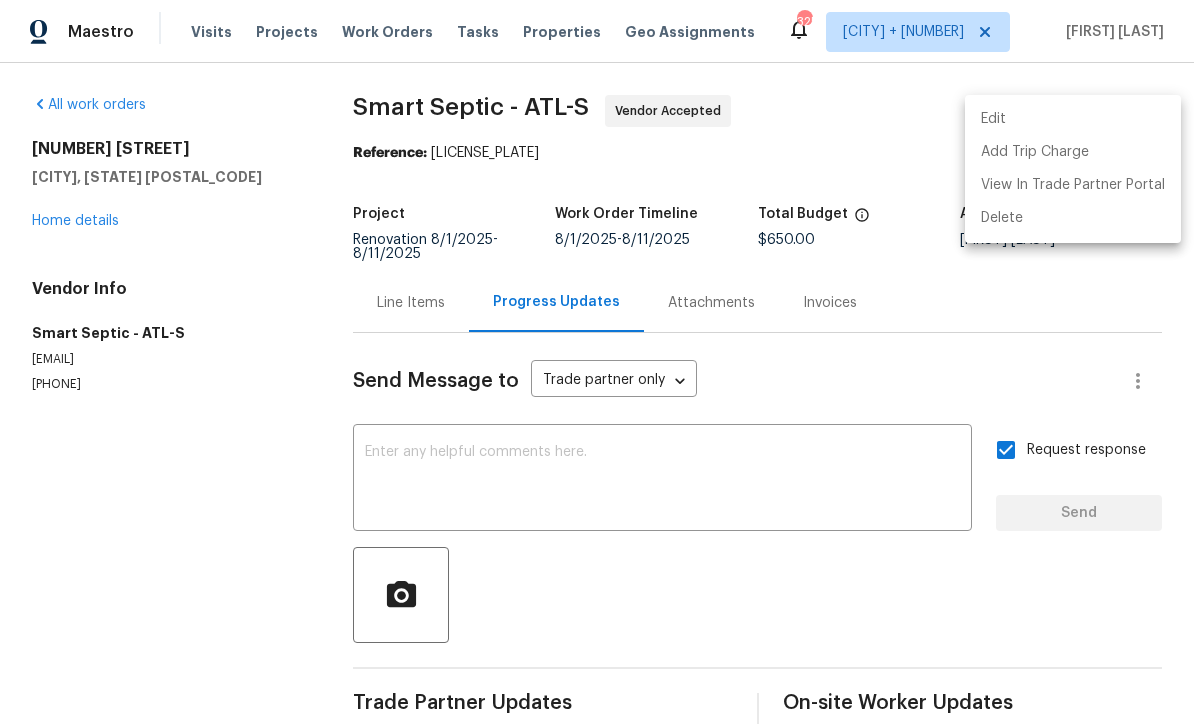 click at bounding box center [597, 362] 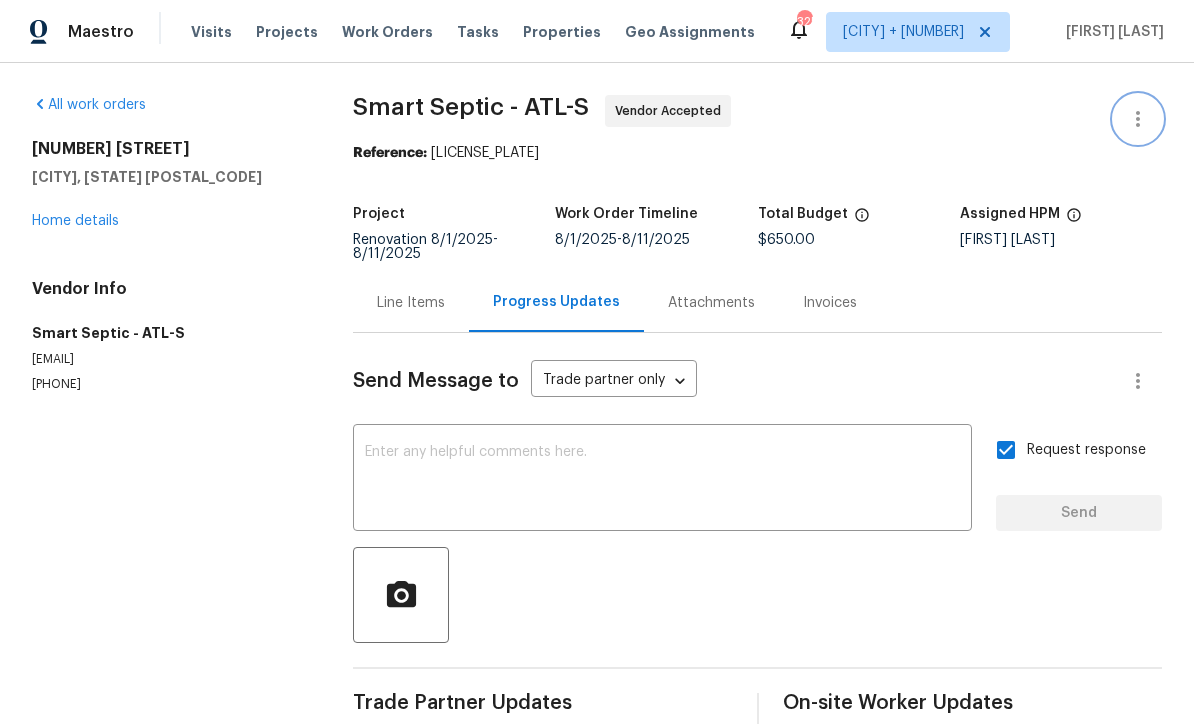 scroll, scrollTop: 0, scrollLeft: 0, axis: both 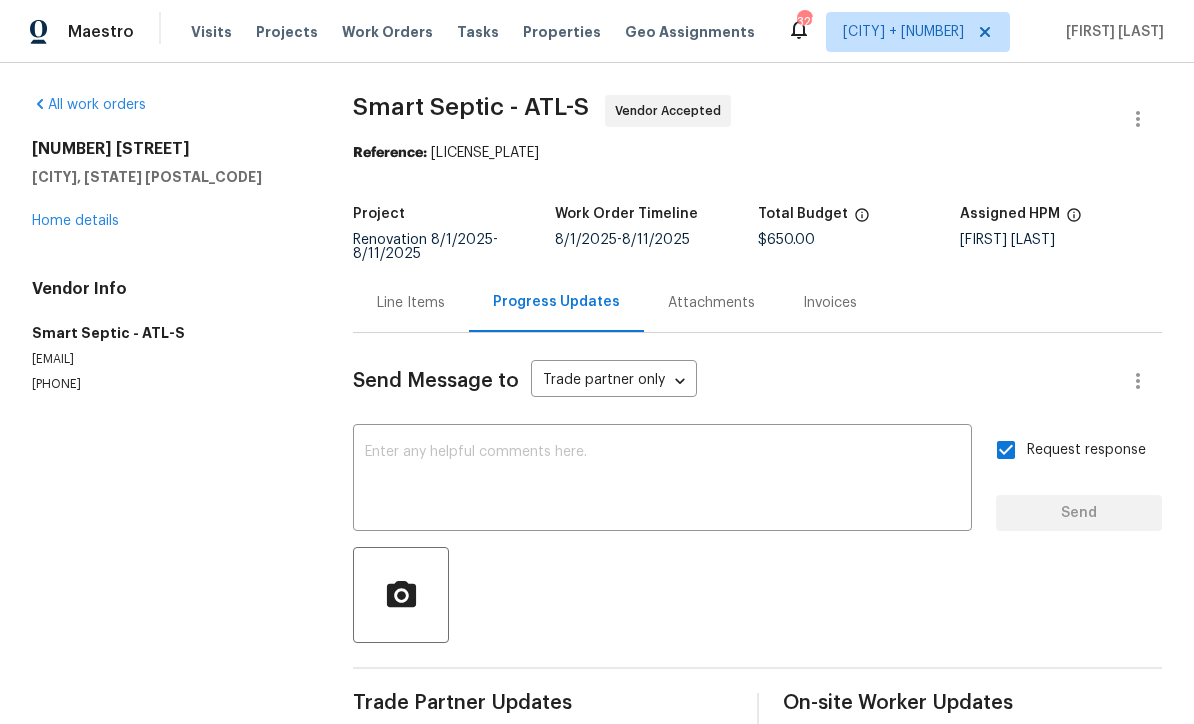 click on "Home details" at bounding box center (75, 221) 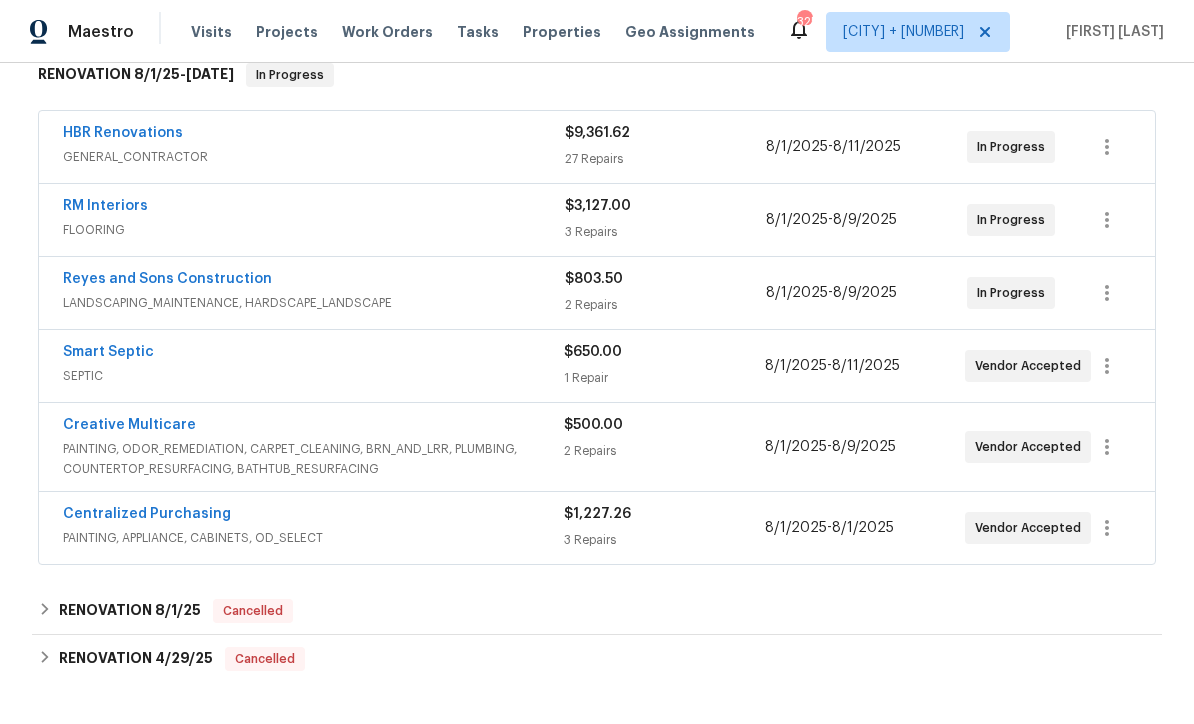 scroll, scrollTop: 380, scrollLeft: 0, axis: vertical 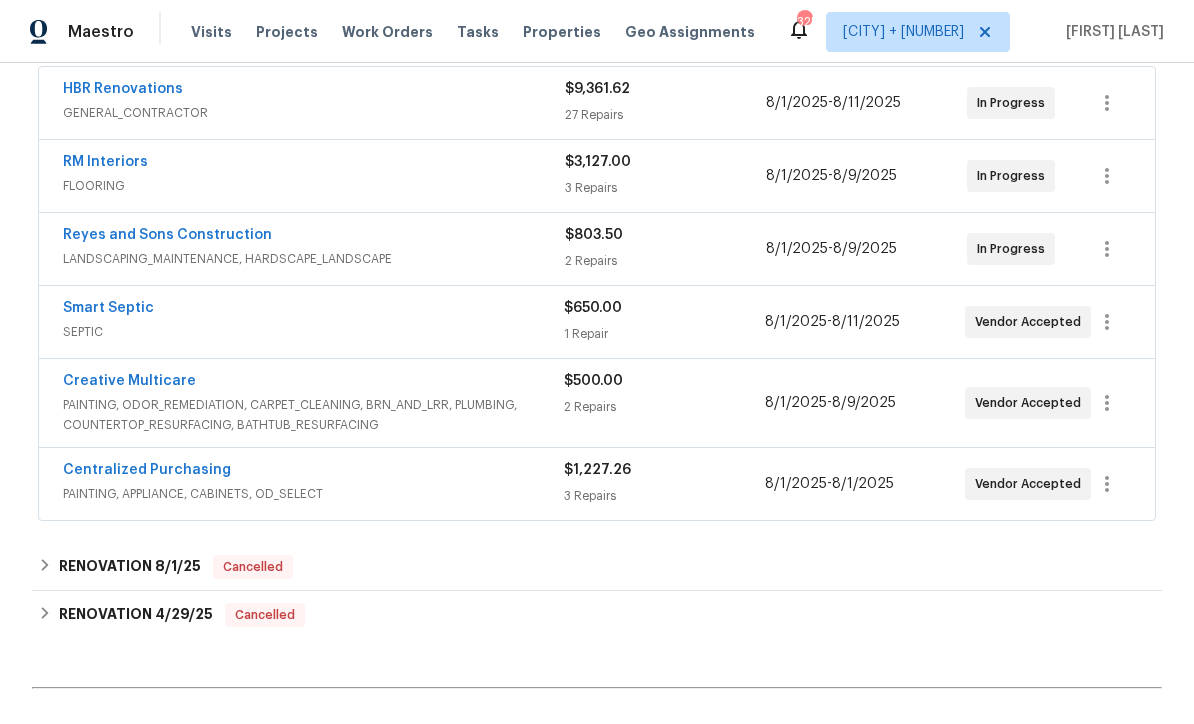 click on "Creative Multicare" at bounding box center [129, 381] 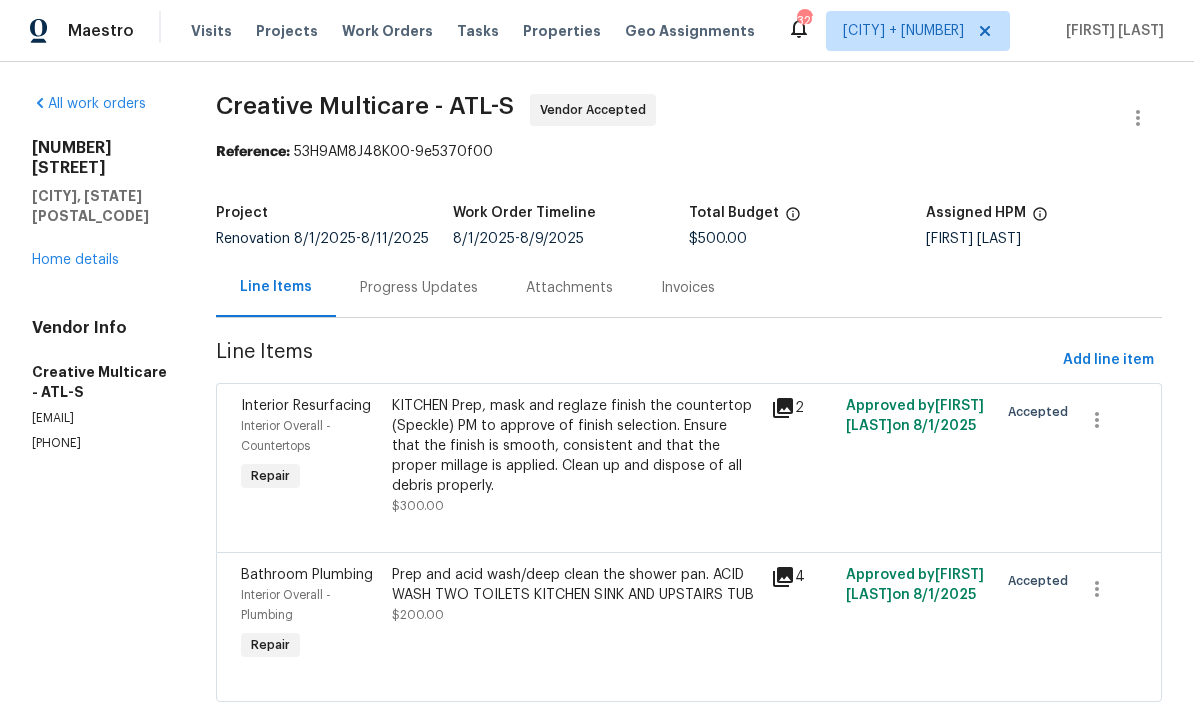 scroll, scrollTop: 0, scrollLeft: 0, axis: both 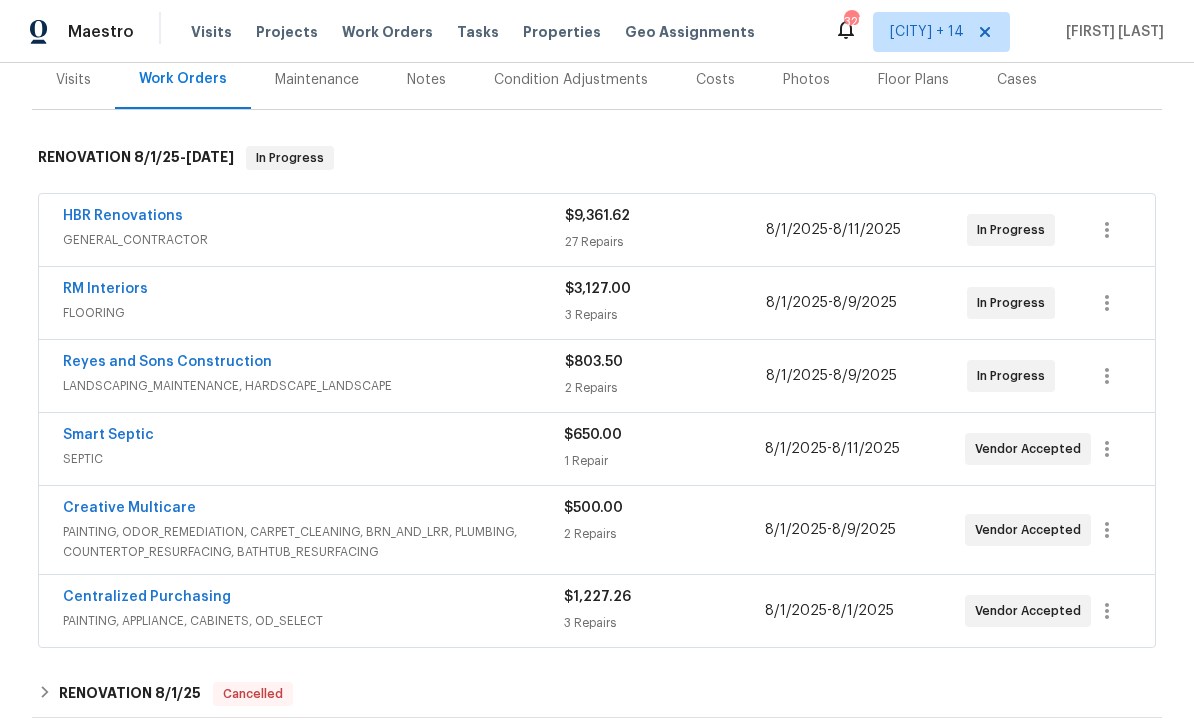 click on "Smart Septic" at bounding box center (108, 435) 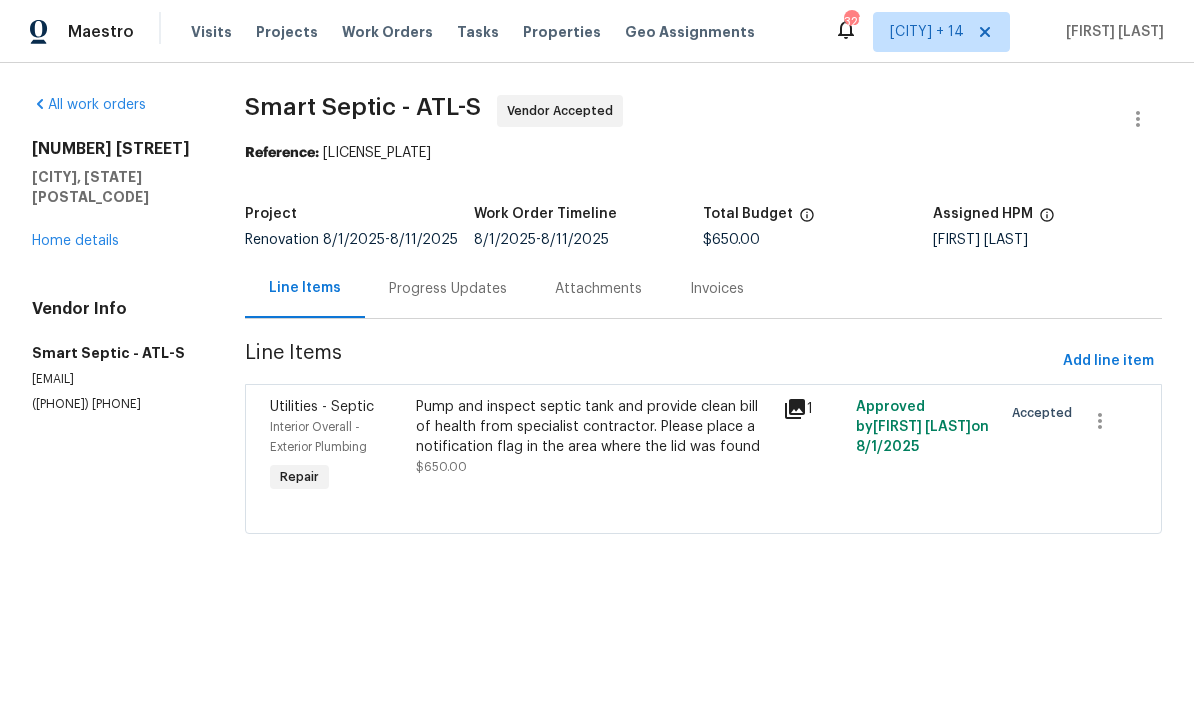 click on "Pump and inspect septic tank and provide clean bill of health from specialist contractor. Please place a notification flag in the area where the lid was found" at bounding box center (593, 427) 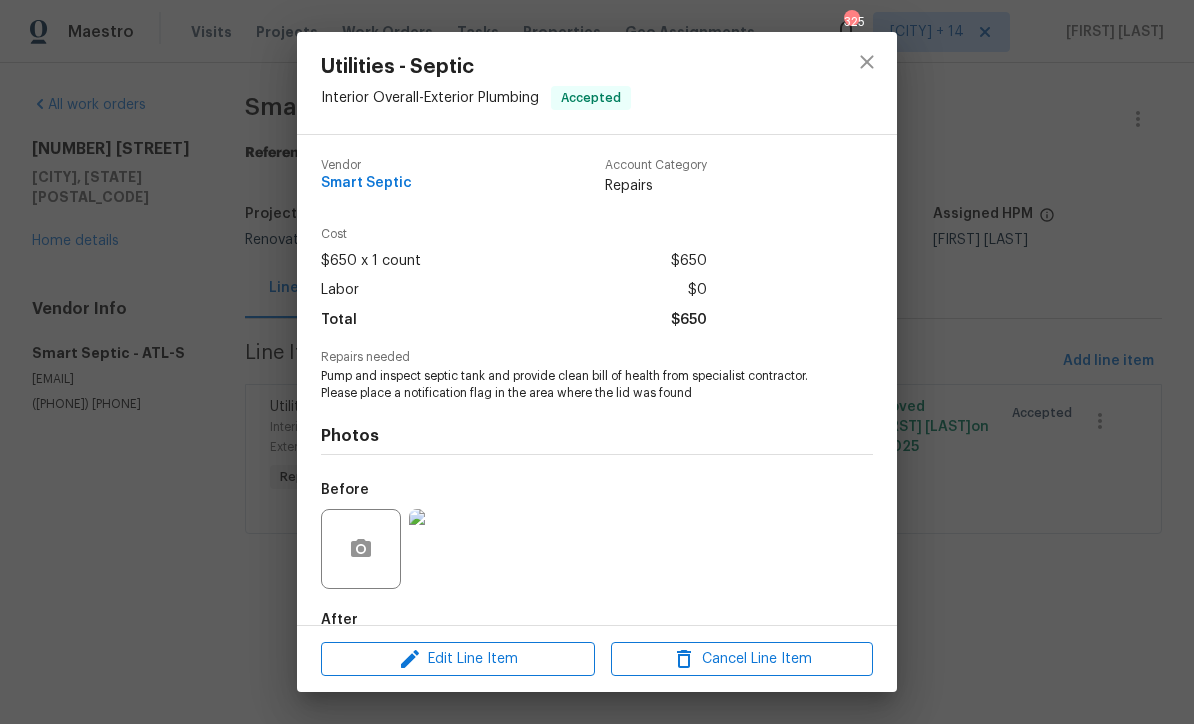 click at bounding box center (449, 549) 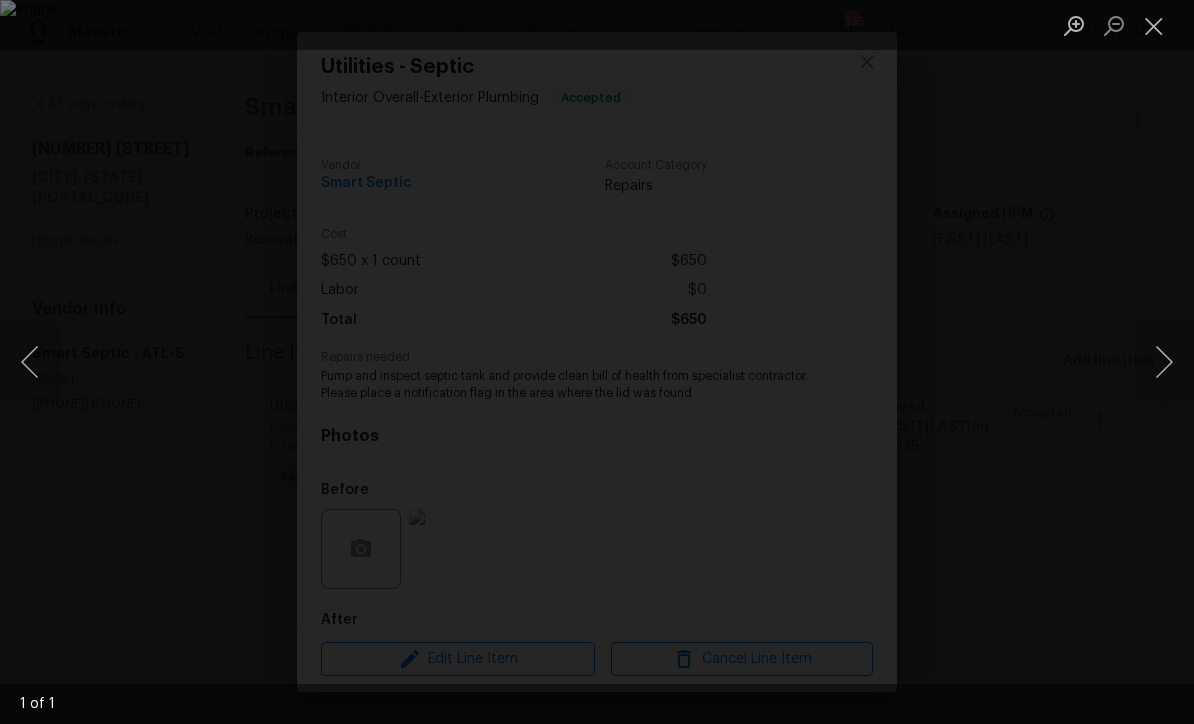click at bounding box center (1154, 25) 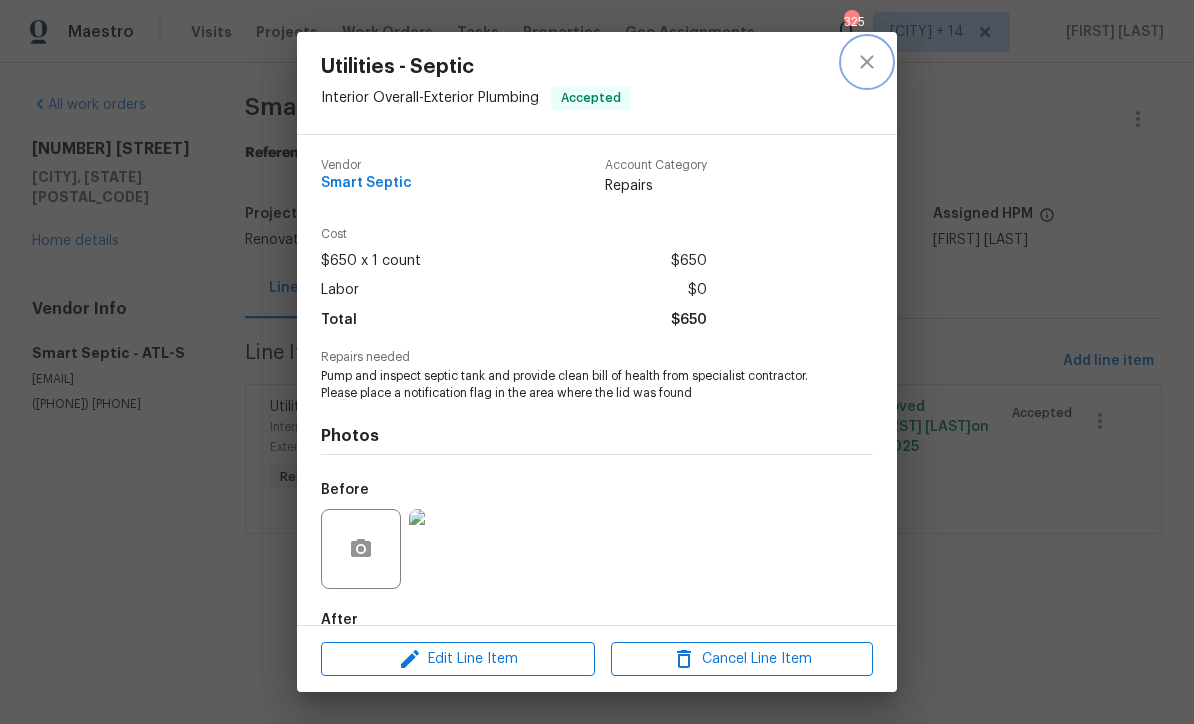 click 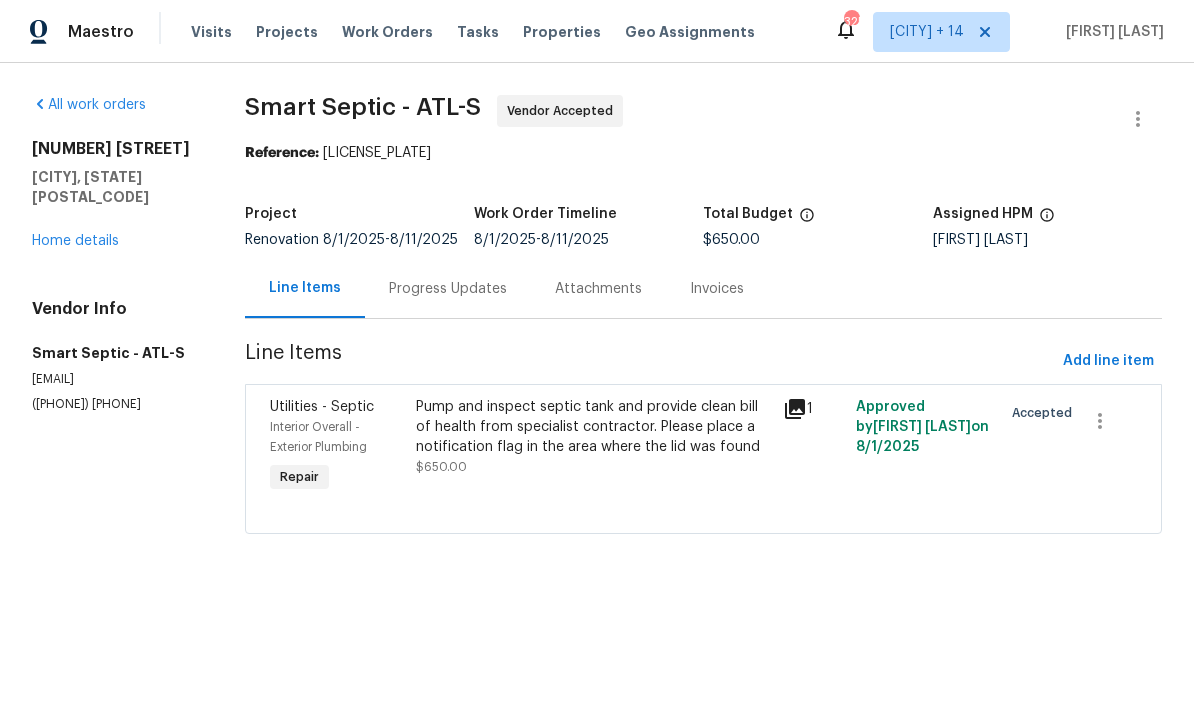 click on "Home details" at bounding box center (75, 241) 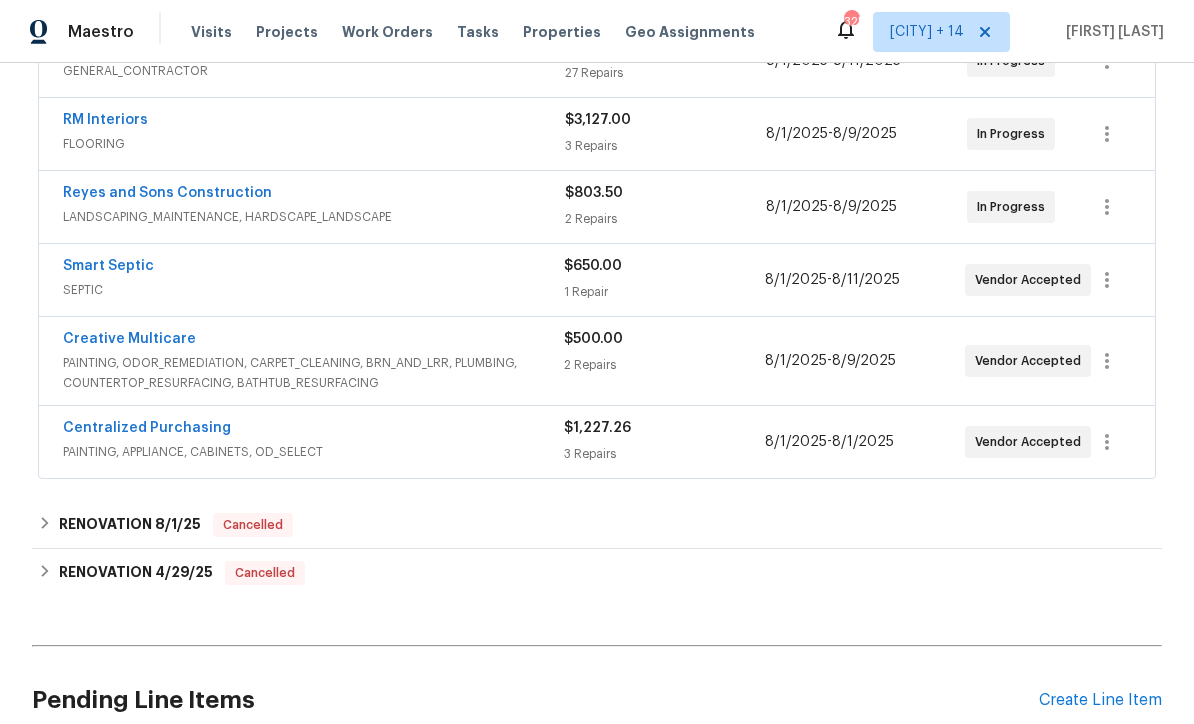 scroll, scrollTop: 427, scrollLeft: 0, axis: vertical 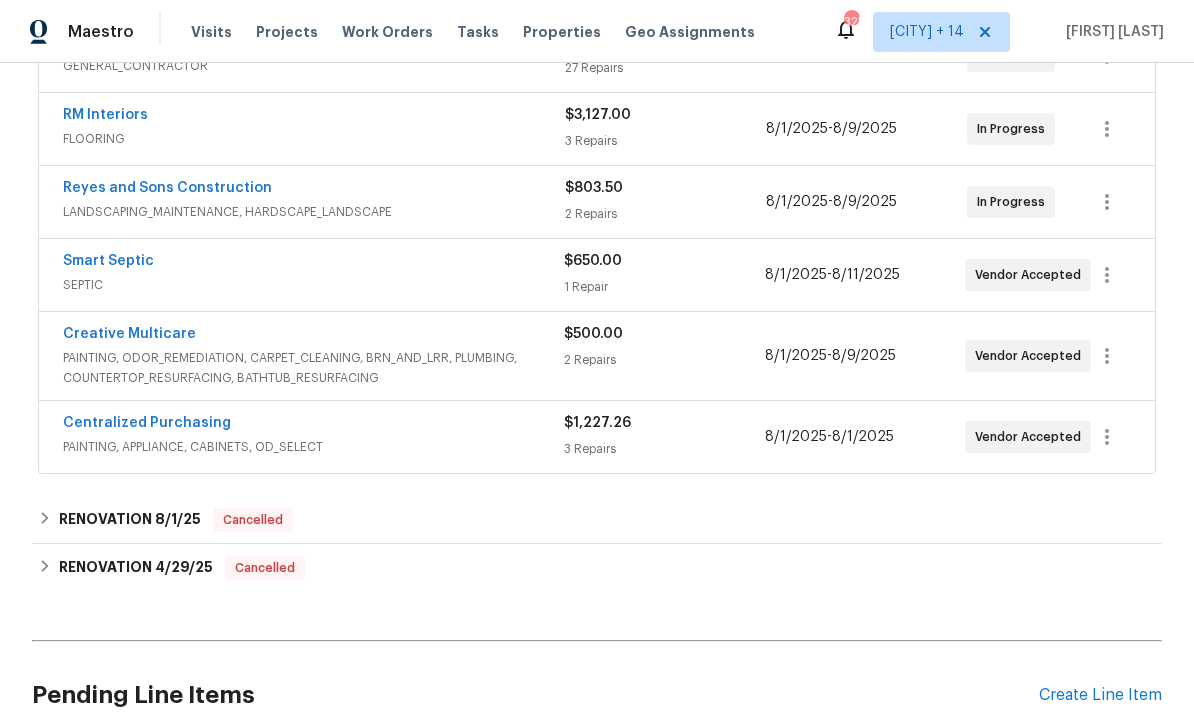 click on "Creative Multicare" at bounding box center (129, 334) 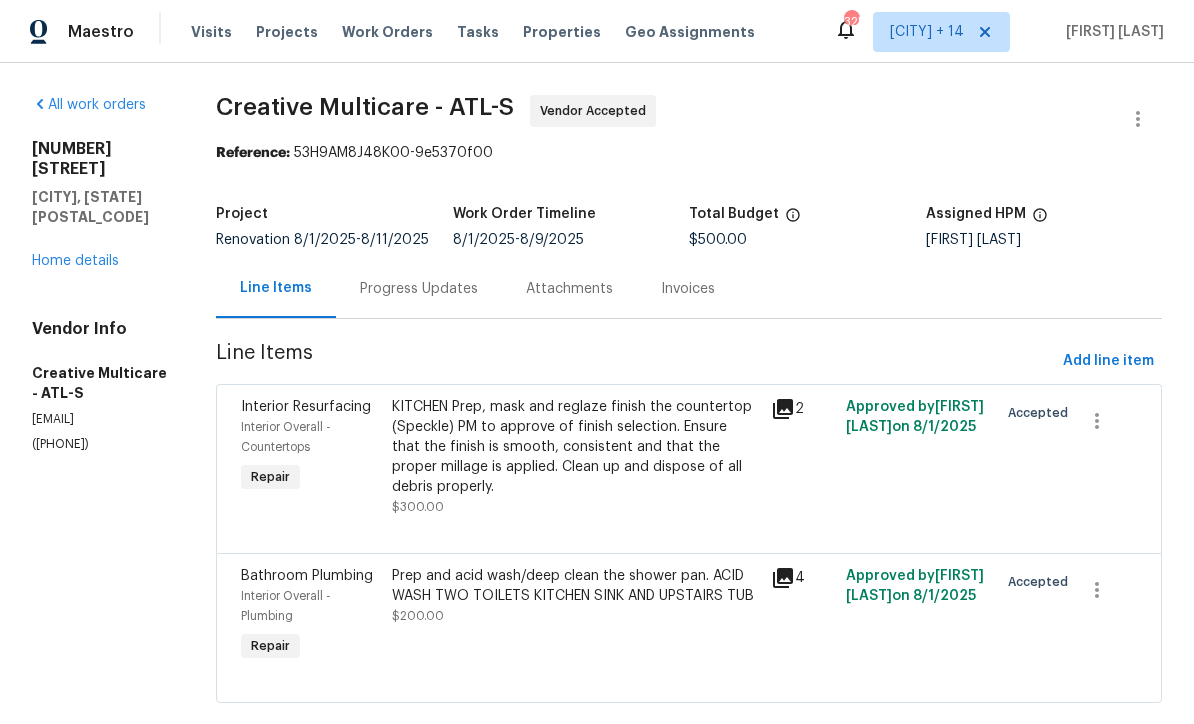 click on "Progress Updates" at bounding box center [419, 289] 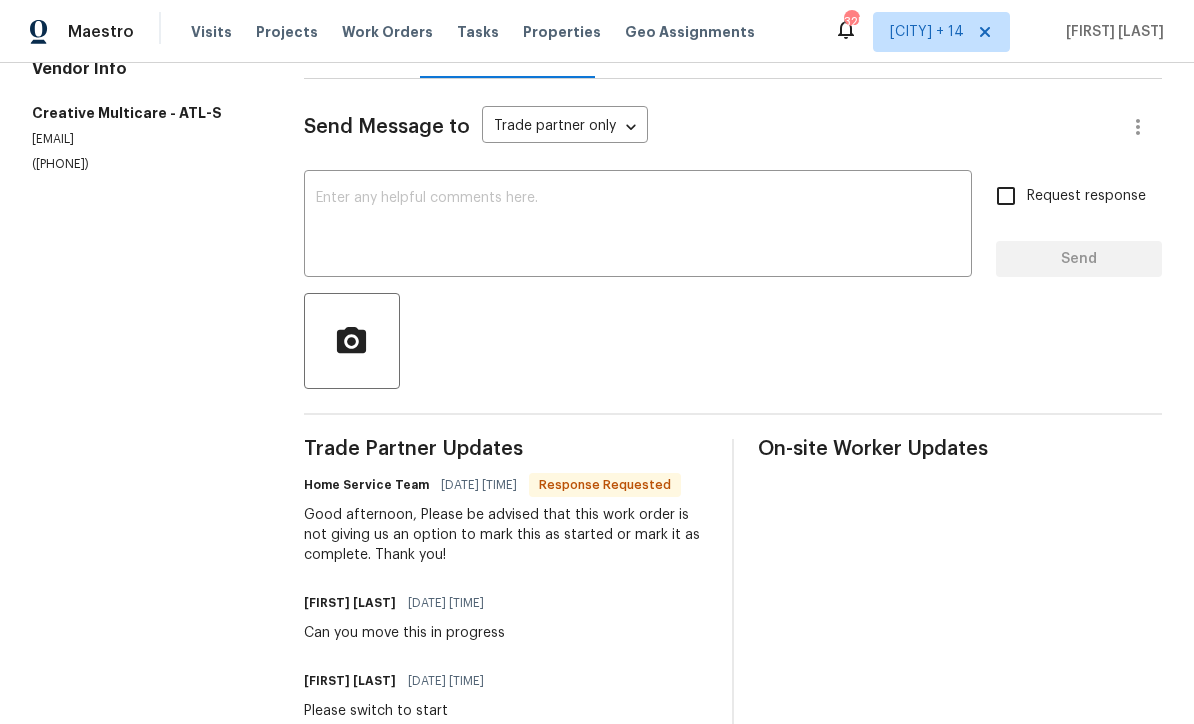 scroll, scrollTop: 243, scrollLeft: 0, axis: vertical 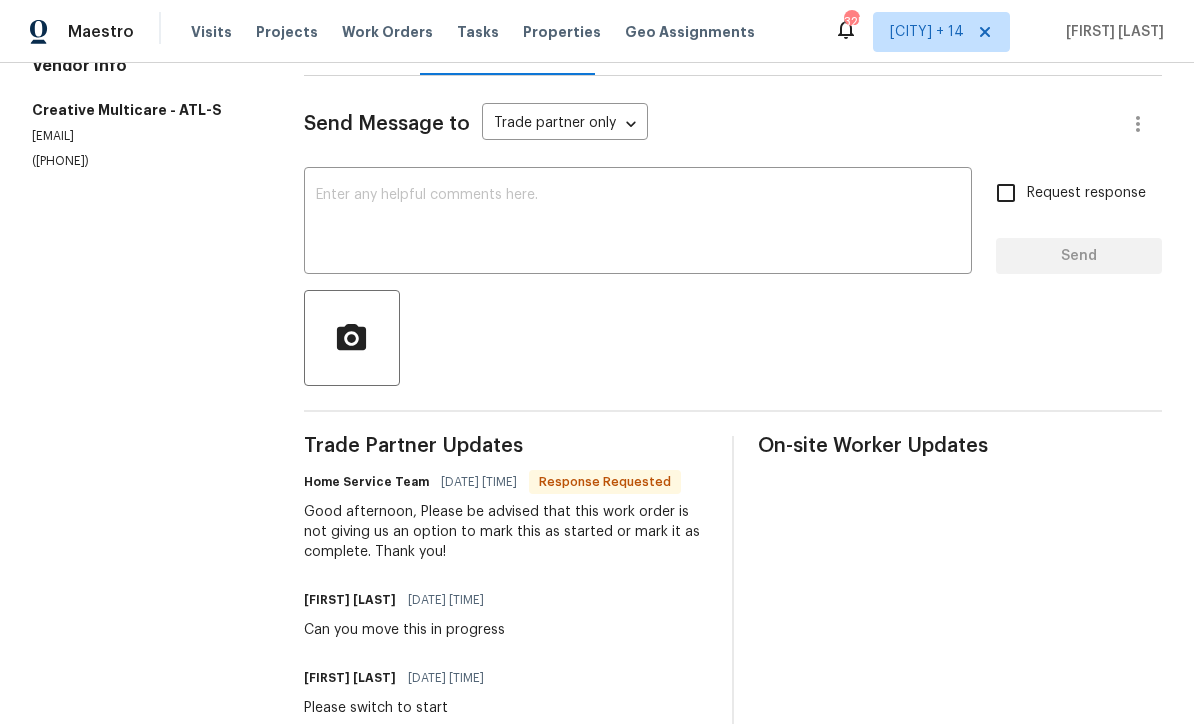 click at bounding box center (638, 223) 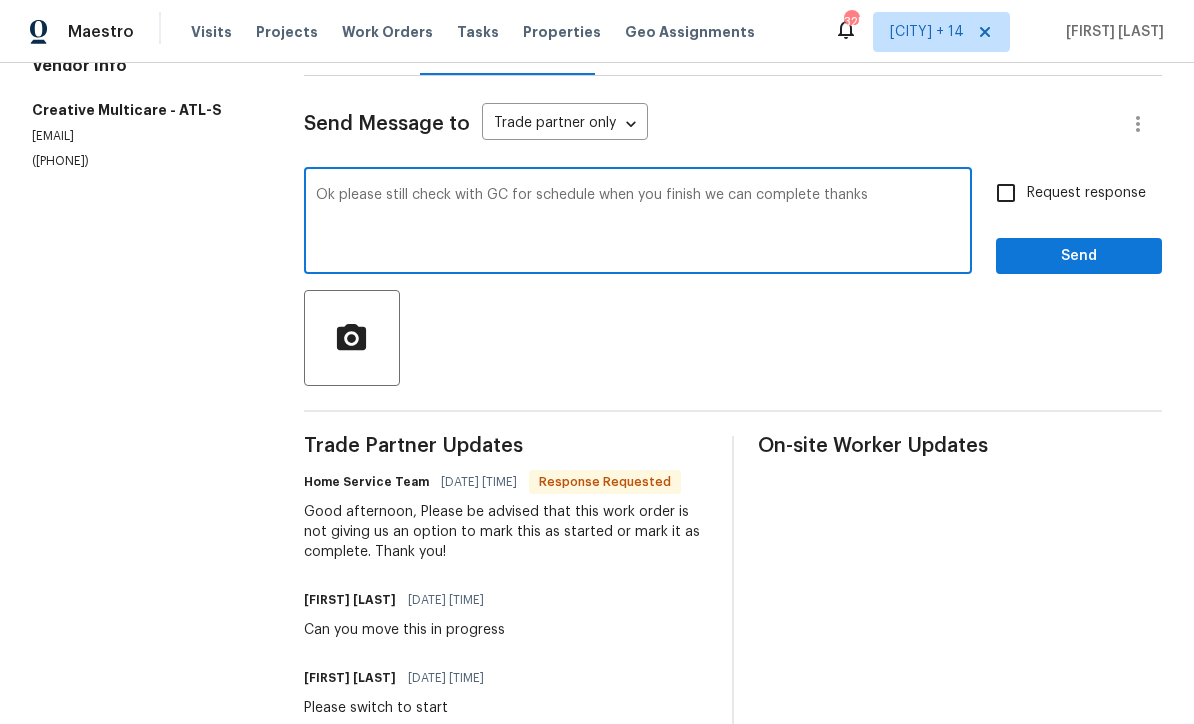 type on "Ok please still check with GC for schedule when you finish we can complete thanks" 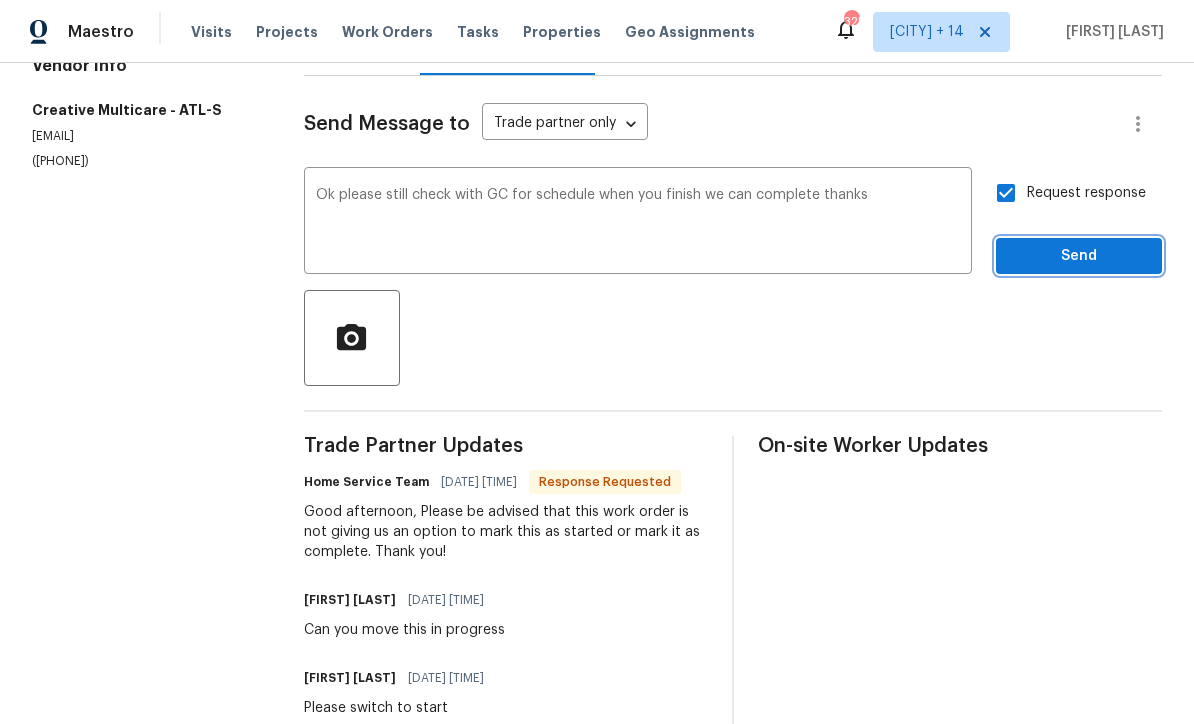 click on "Send" at bounding box center [1079, 256] 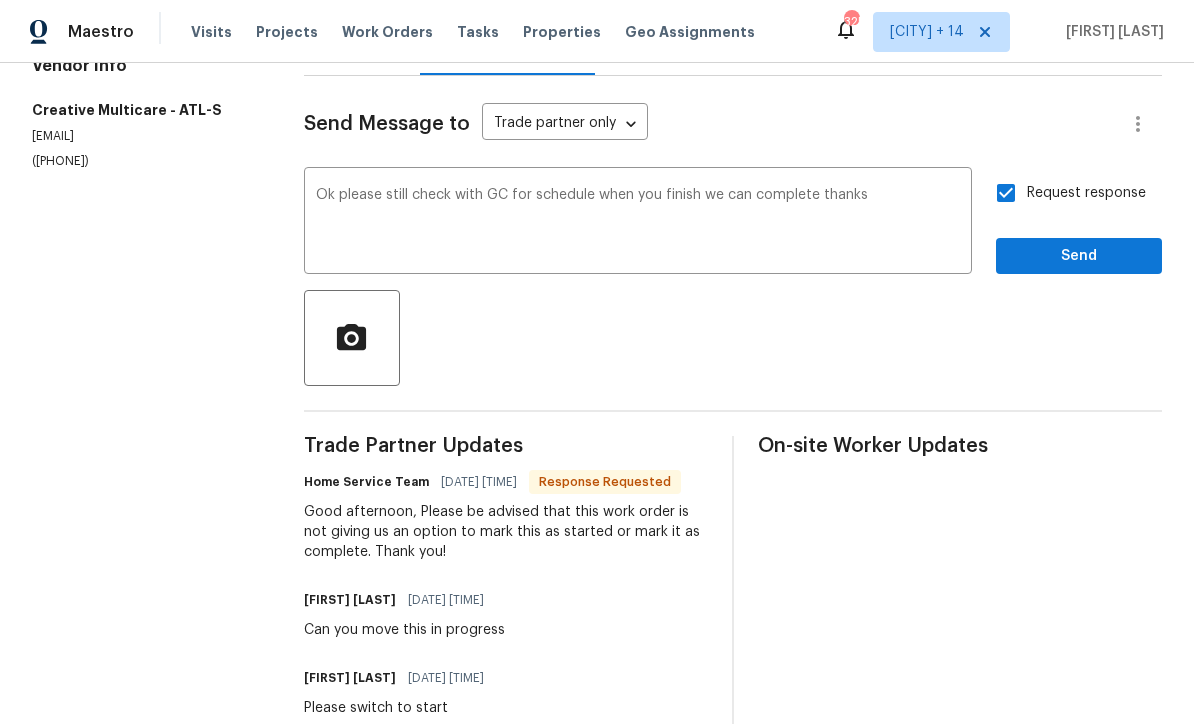 scroll, scrollTop: 0, scrollLeft: 0, axis: both 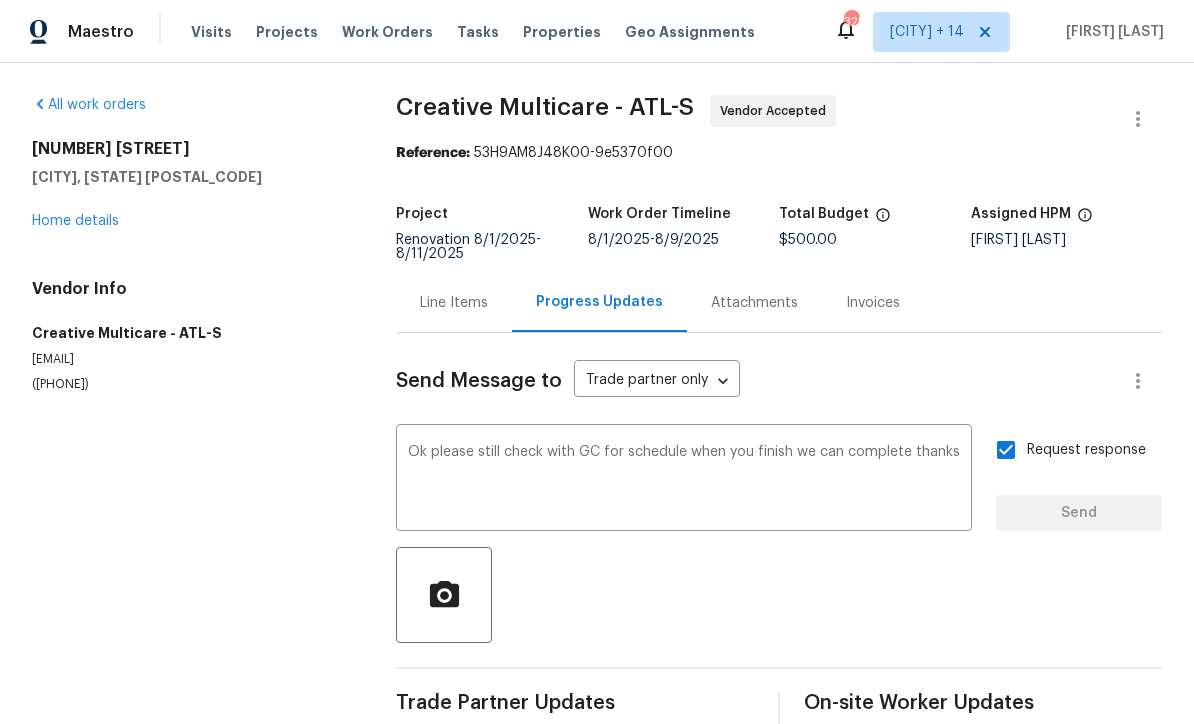 type 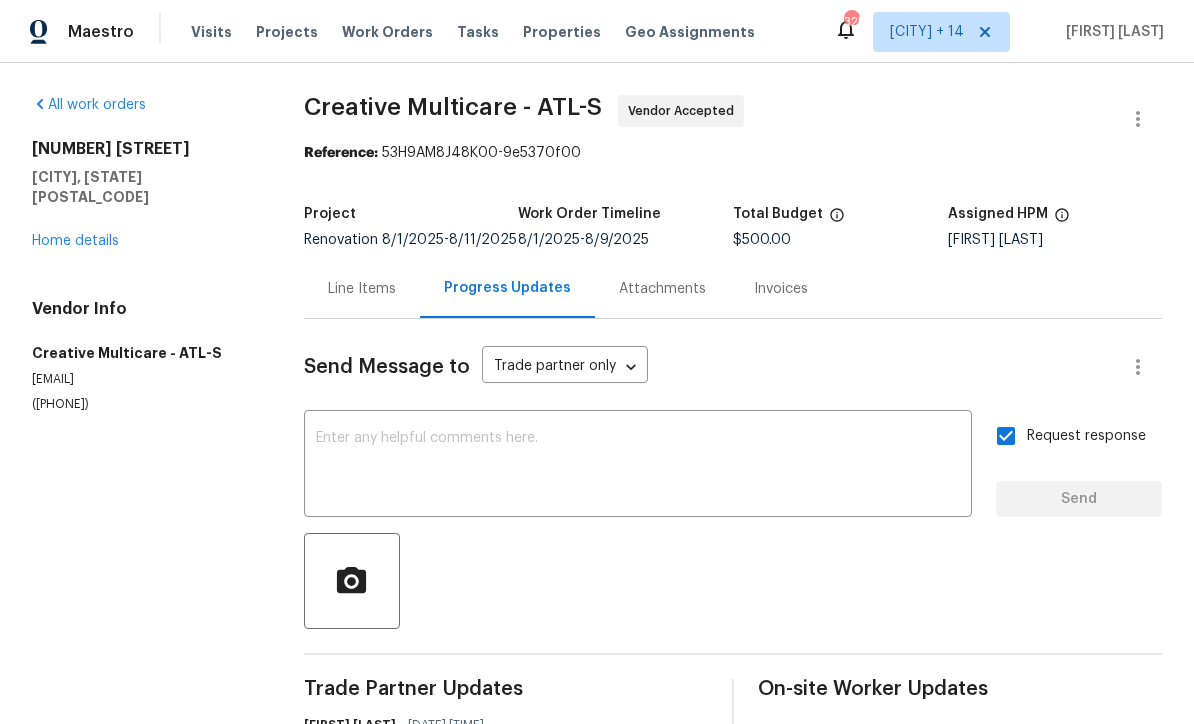 click on "76 Regent Ct Douglasville, GA 30134 Home details" at bounding box center [144, 195] 